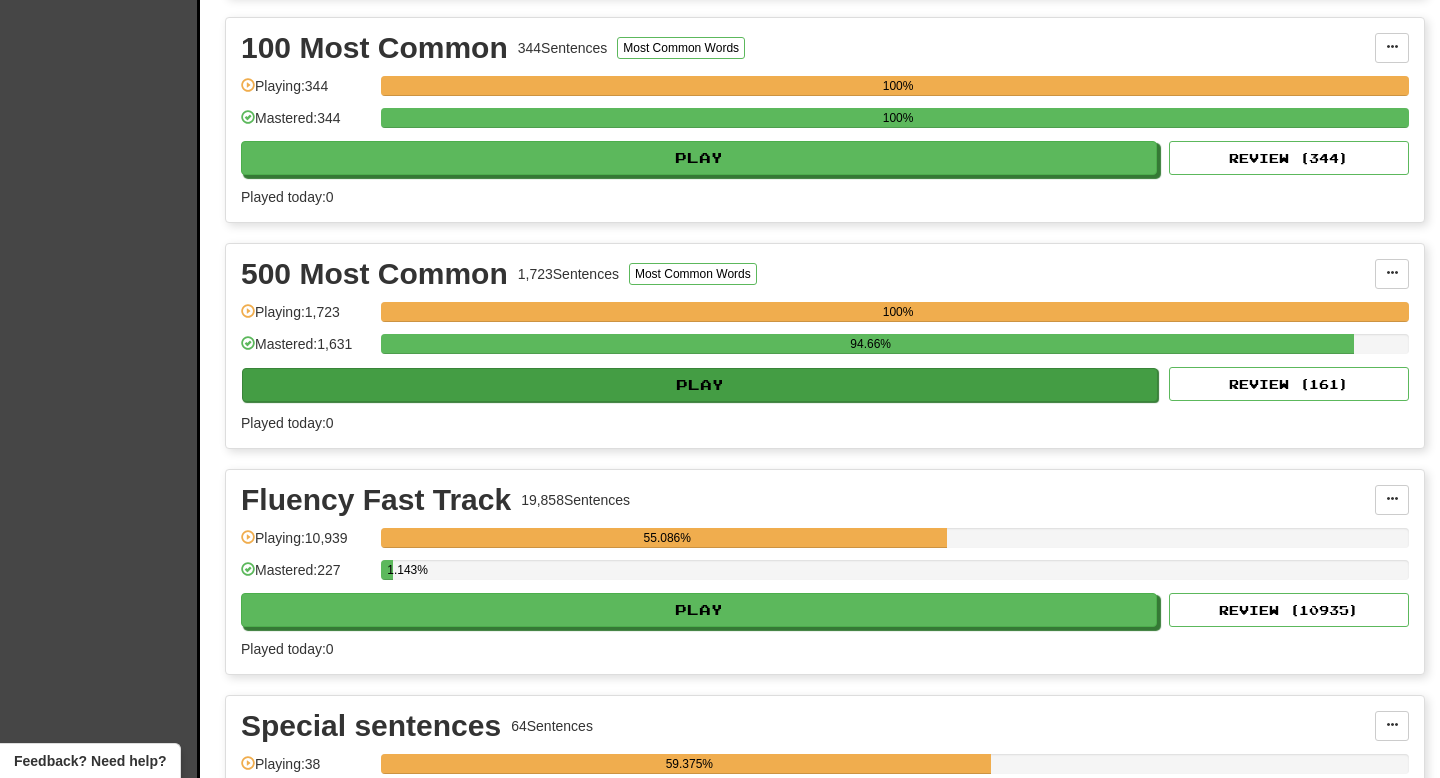 scroll, scrollTop: 1355, scrollLeft: 0, axis: vertical 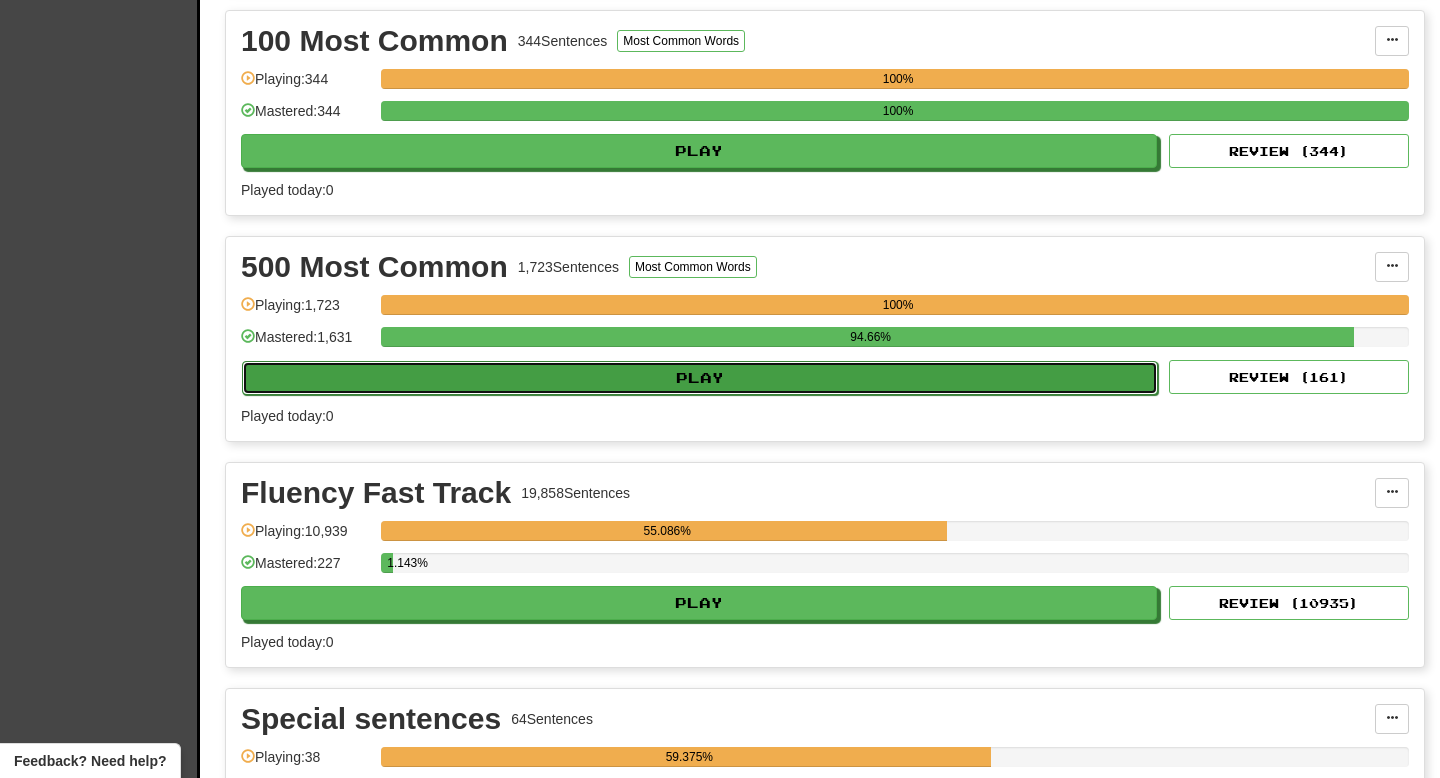 click on "Play" at bounding box center (700, 378) 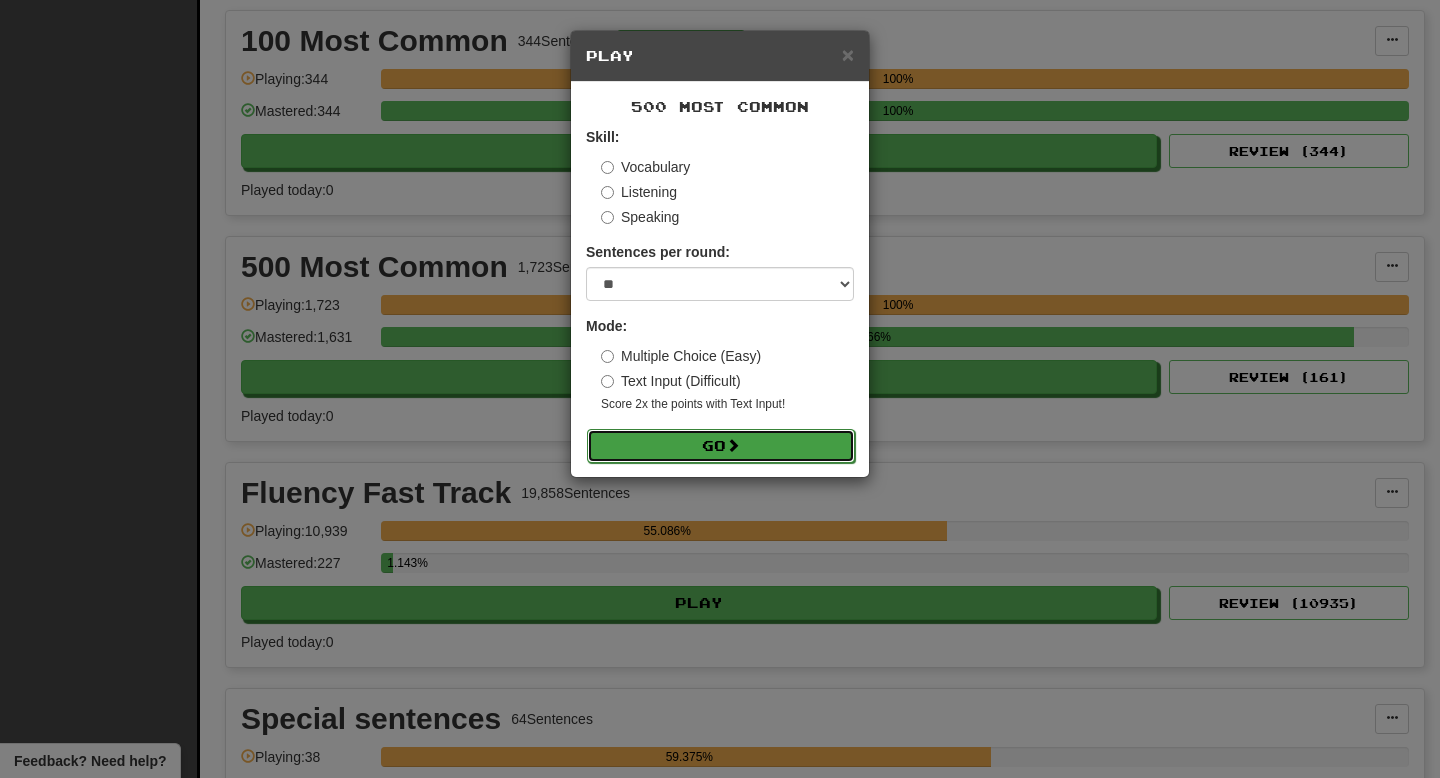 click on "Go" at bounding box center (721, 446) 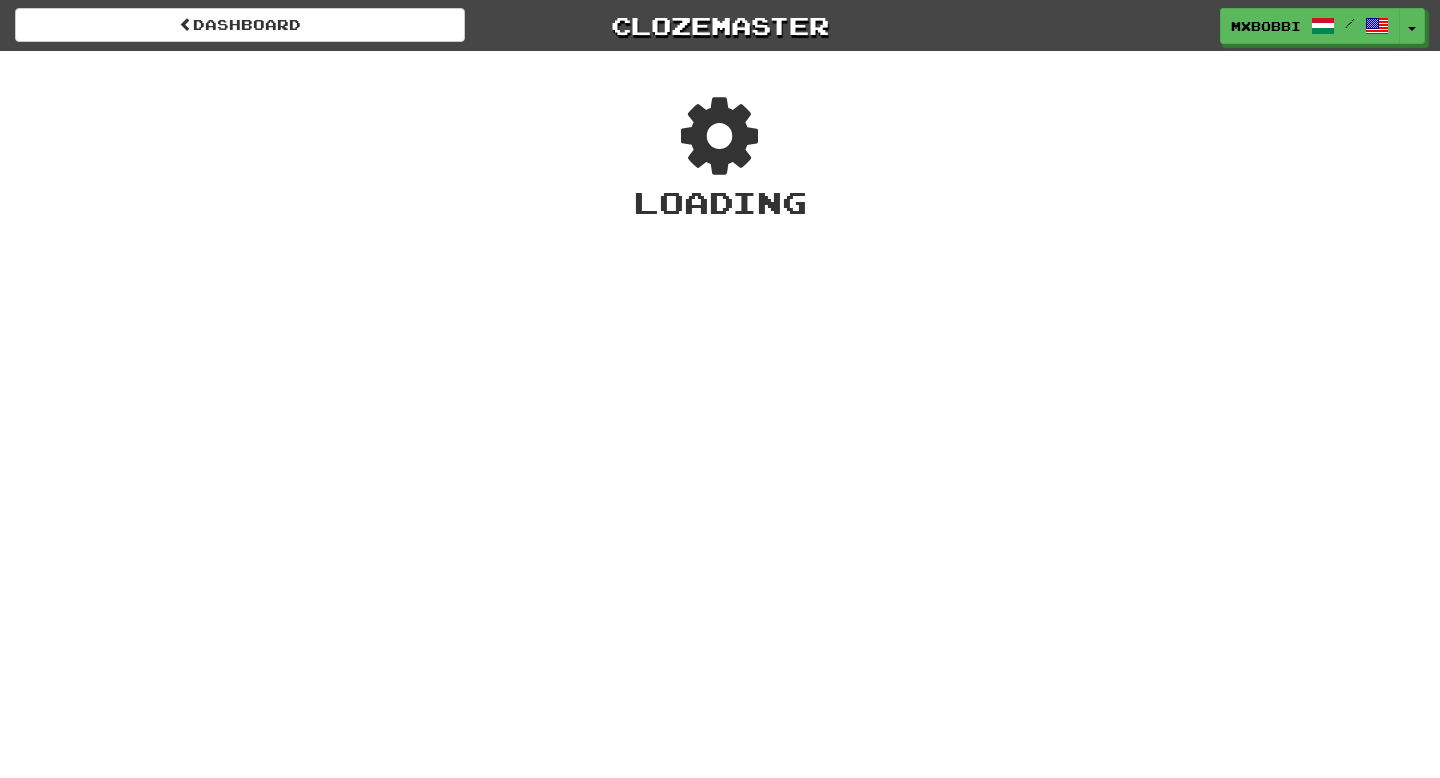 scroll, scrollTop: 0, scrollLeft: 0, axis: both 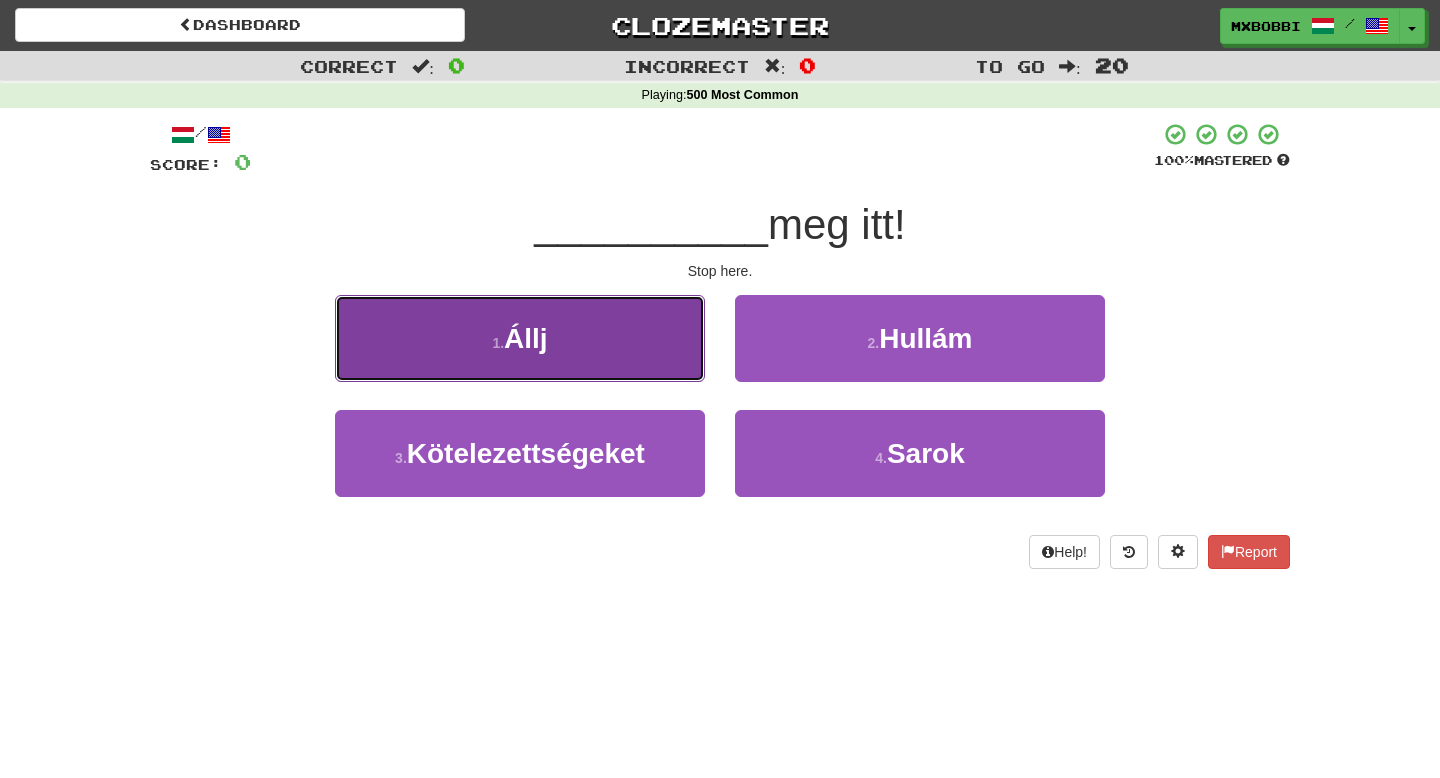 click on "1 .  Állj" at bounding box center [520, 338] 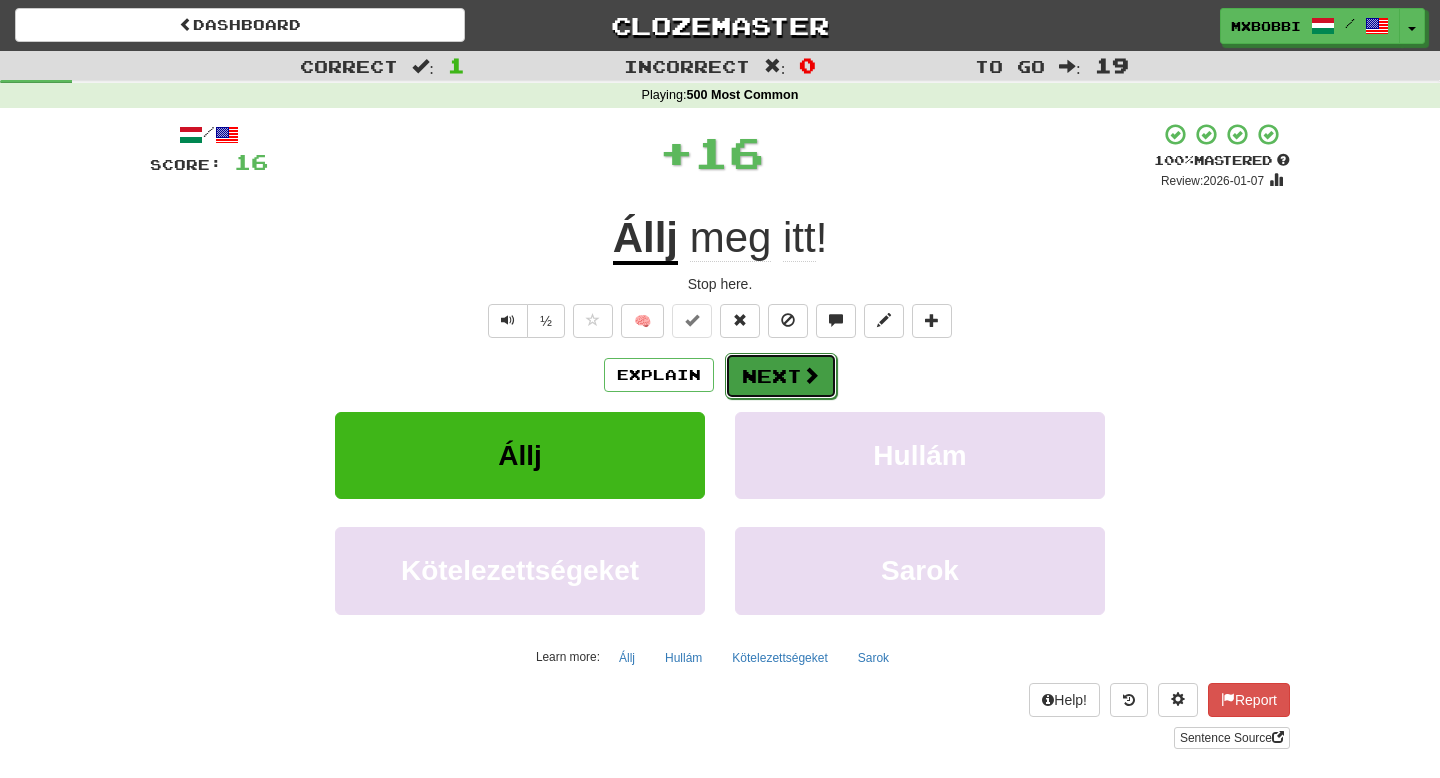 click on "Next" at bounding box center (781, 376) 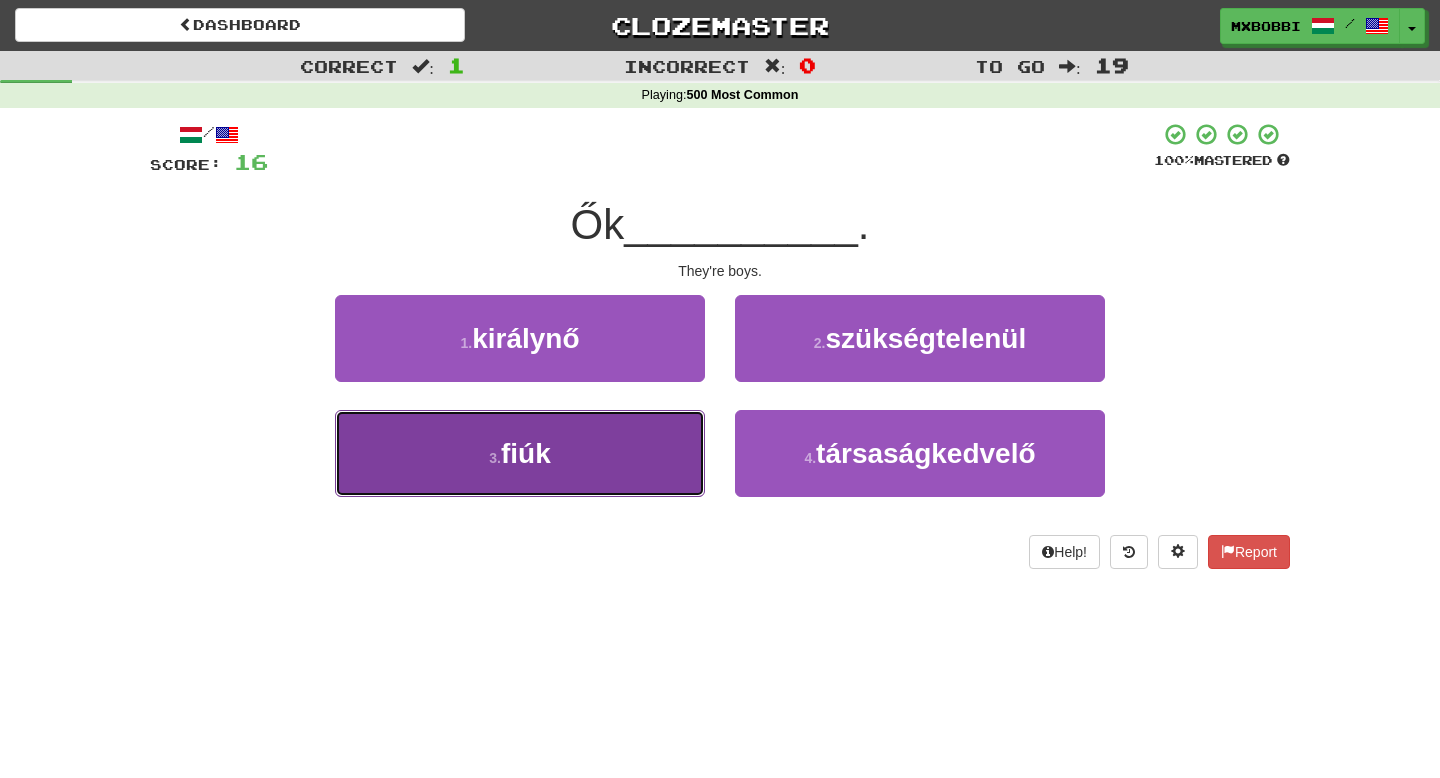 click on "3 .  fiúk" at bounding box center (520, 453) 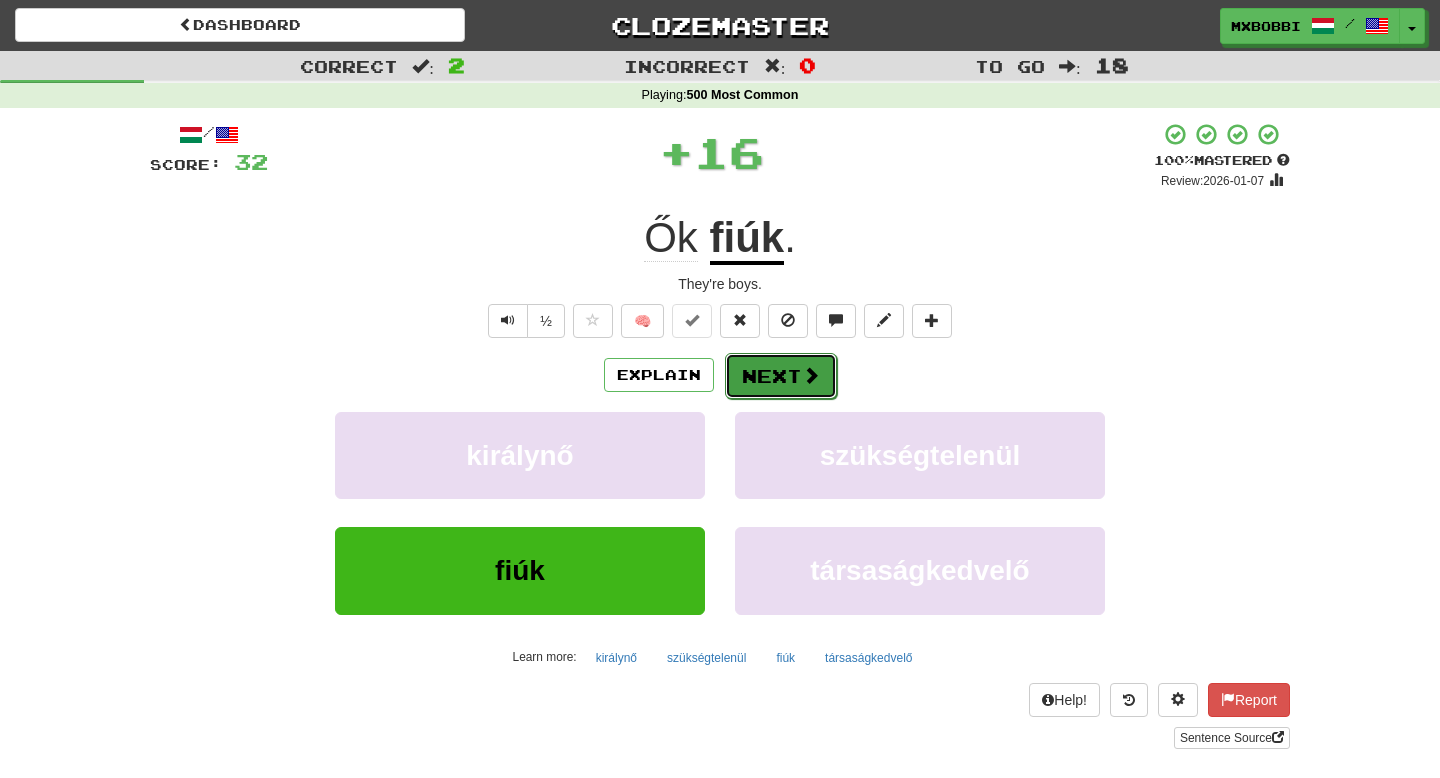 click on "Next" at bounding box center (781, 376) 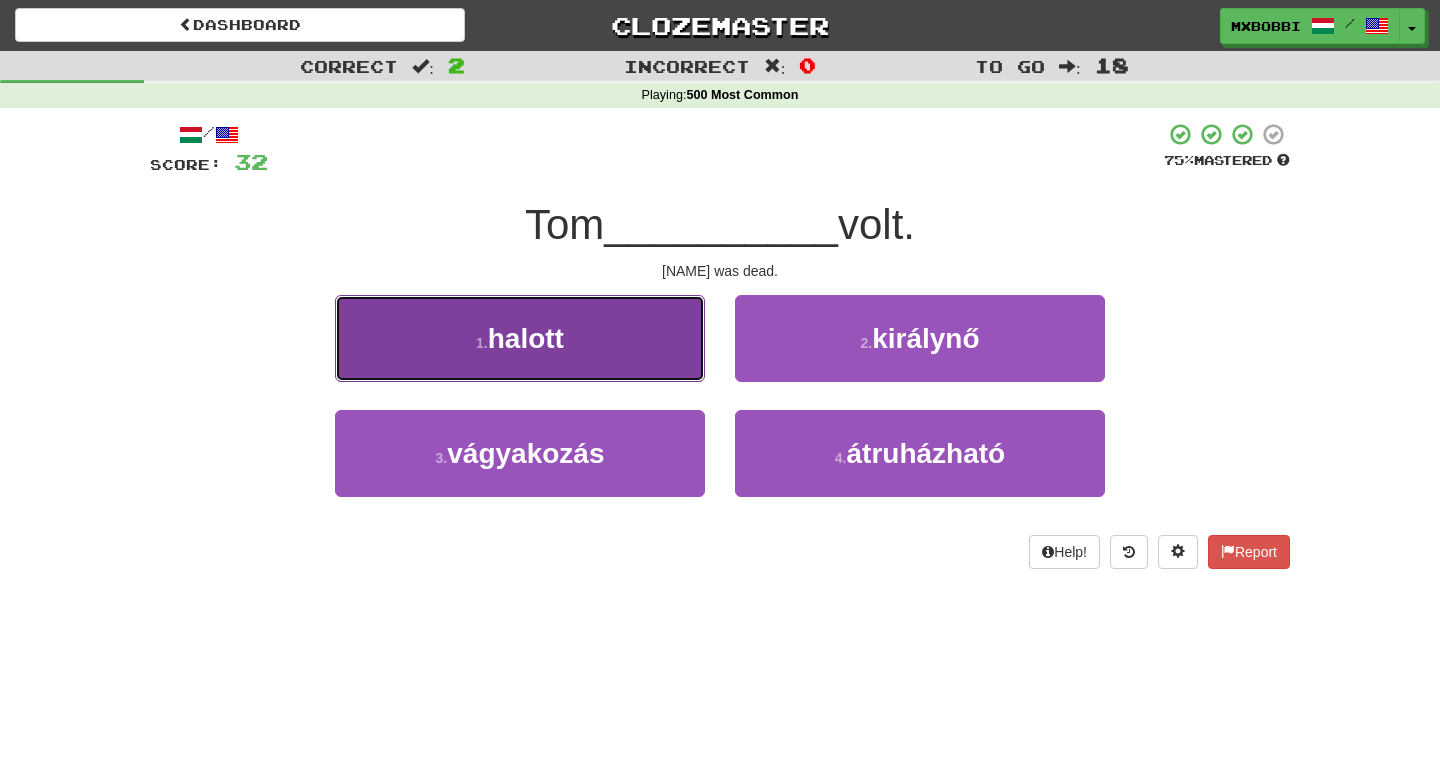 click on "1 .  halott" at bounding box center [520, 338] 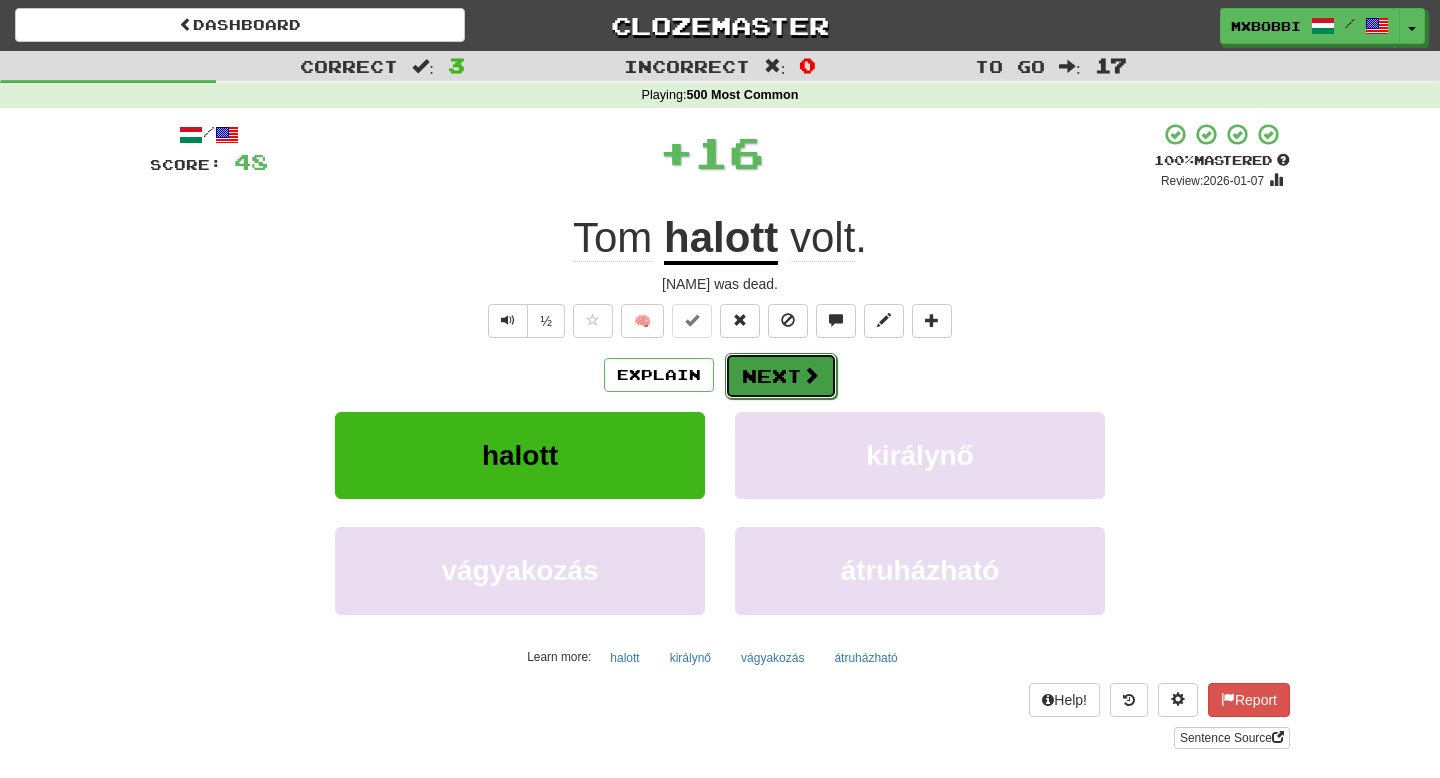 click at bounding box center [811, 375] 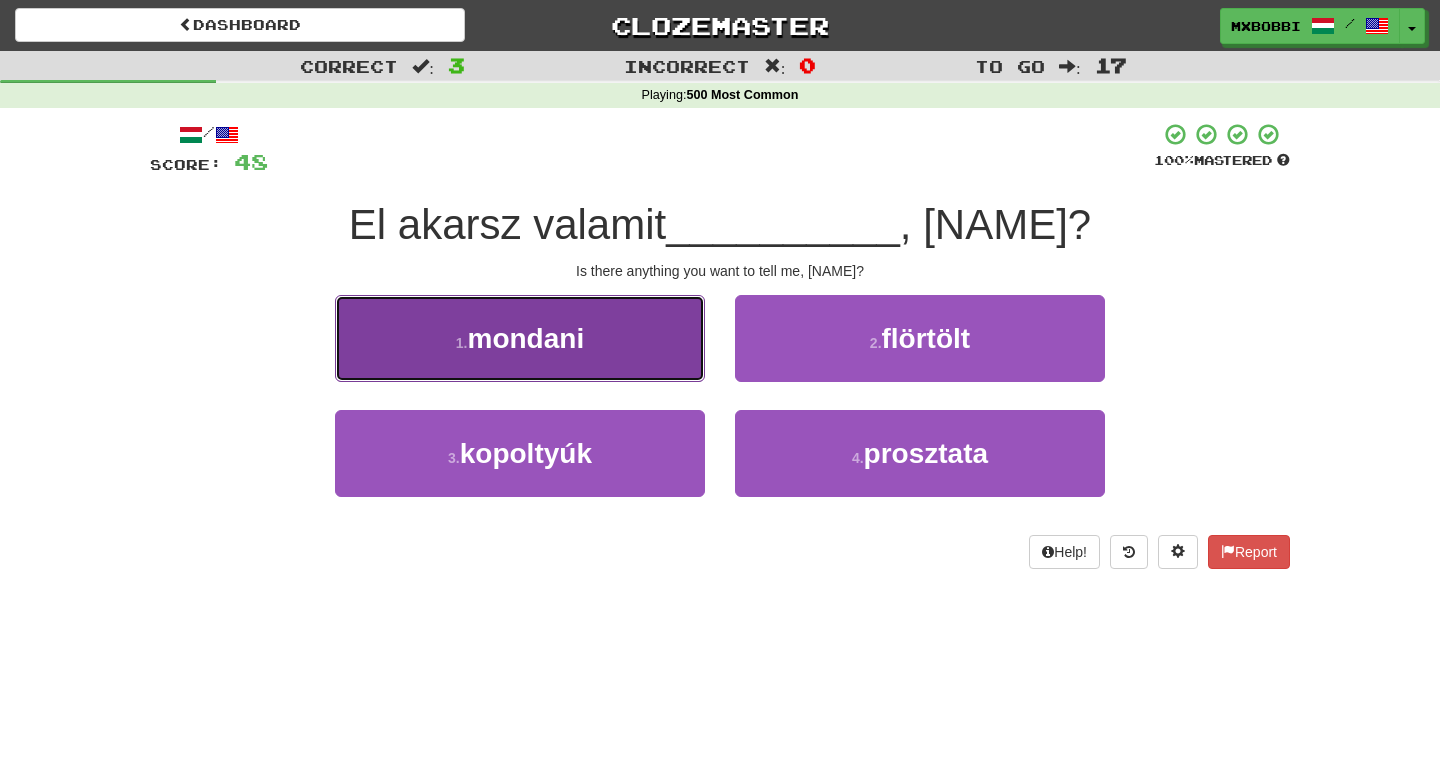 click on "1 .  mondani" at bounding box center (520, 338) 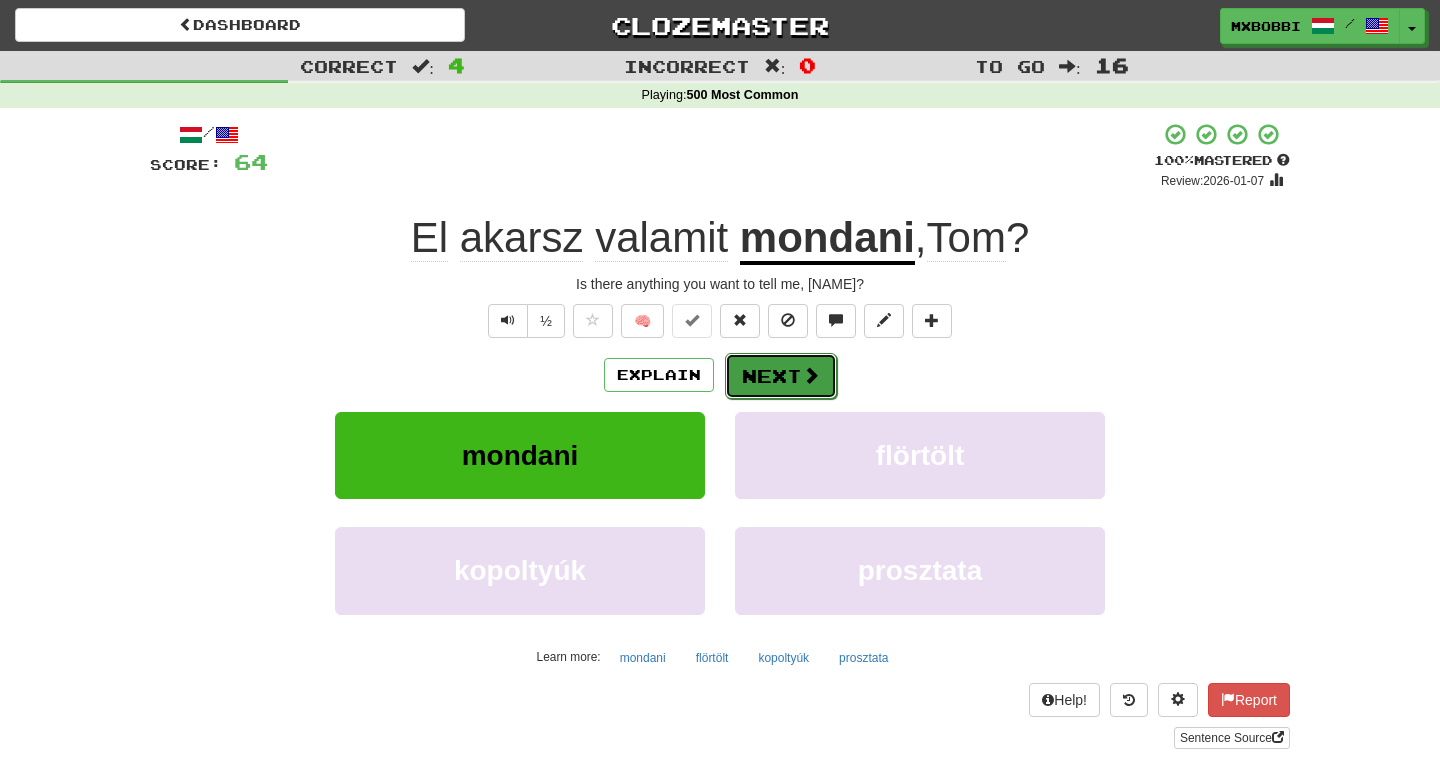 click at bounding box center (811, 375) 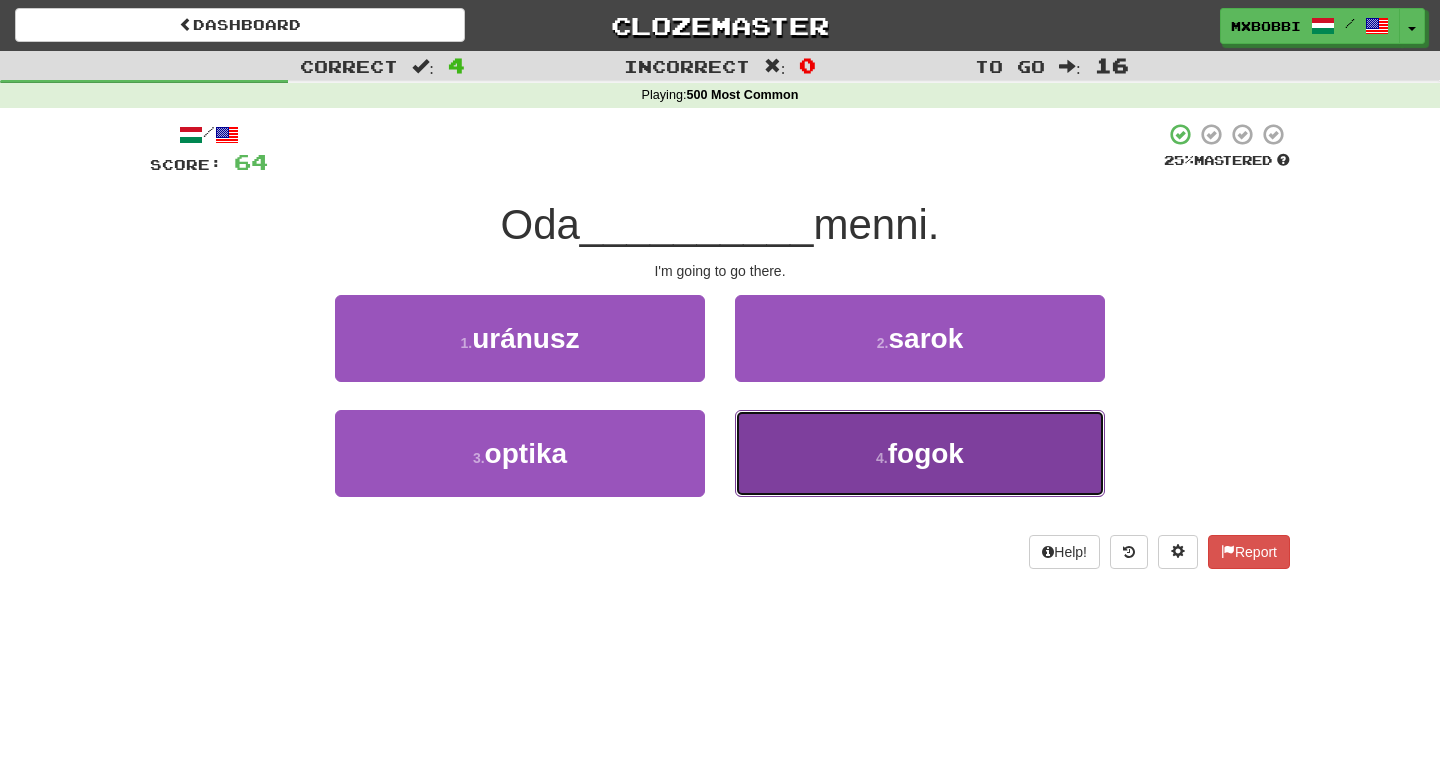 click on "4 .  fogok" at bounding box center (920, 453) 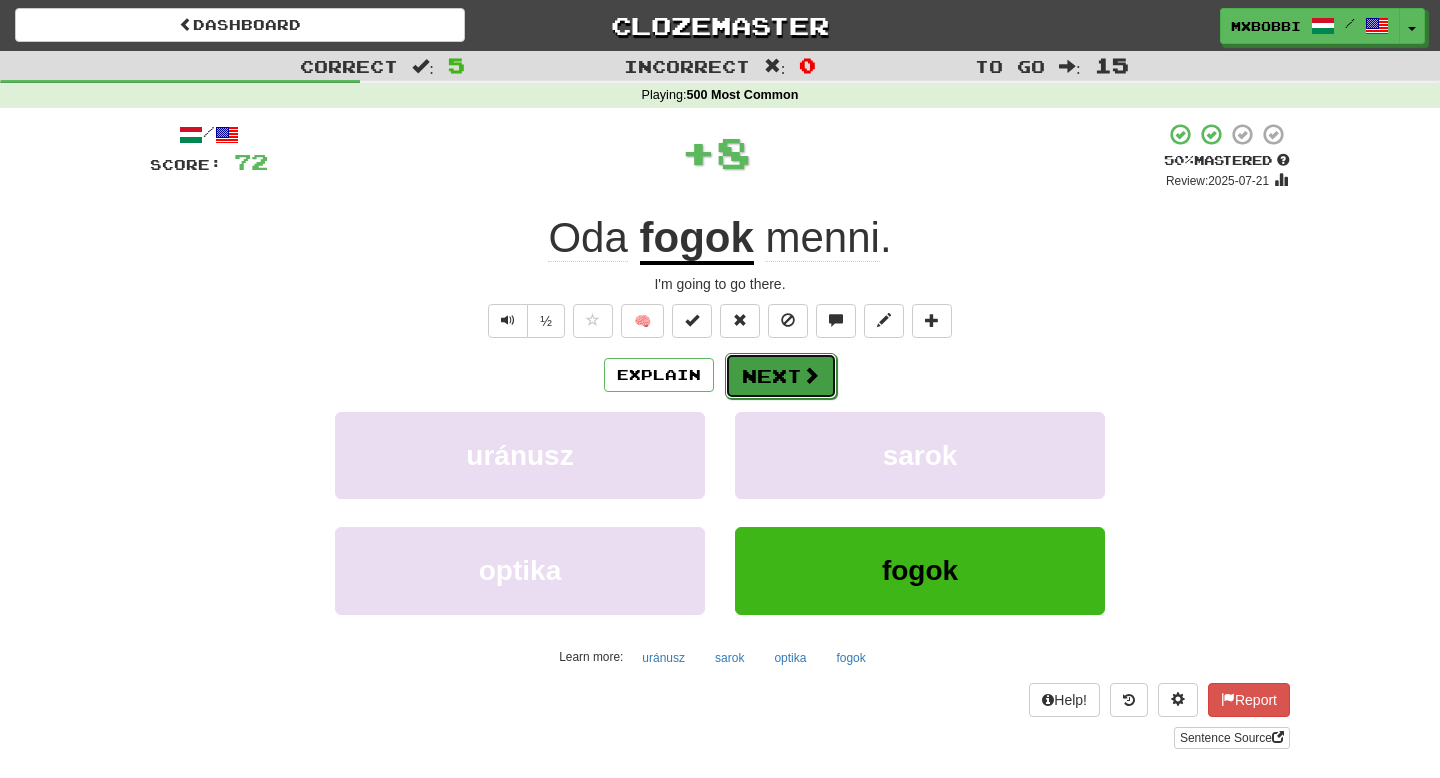 click on "Next" at bounding box center (781, 376) 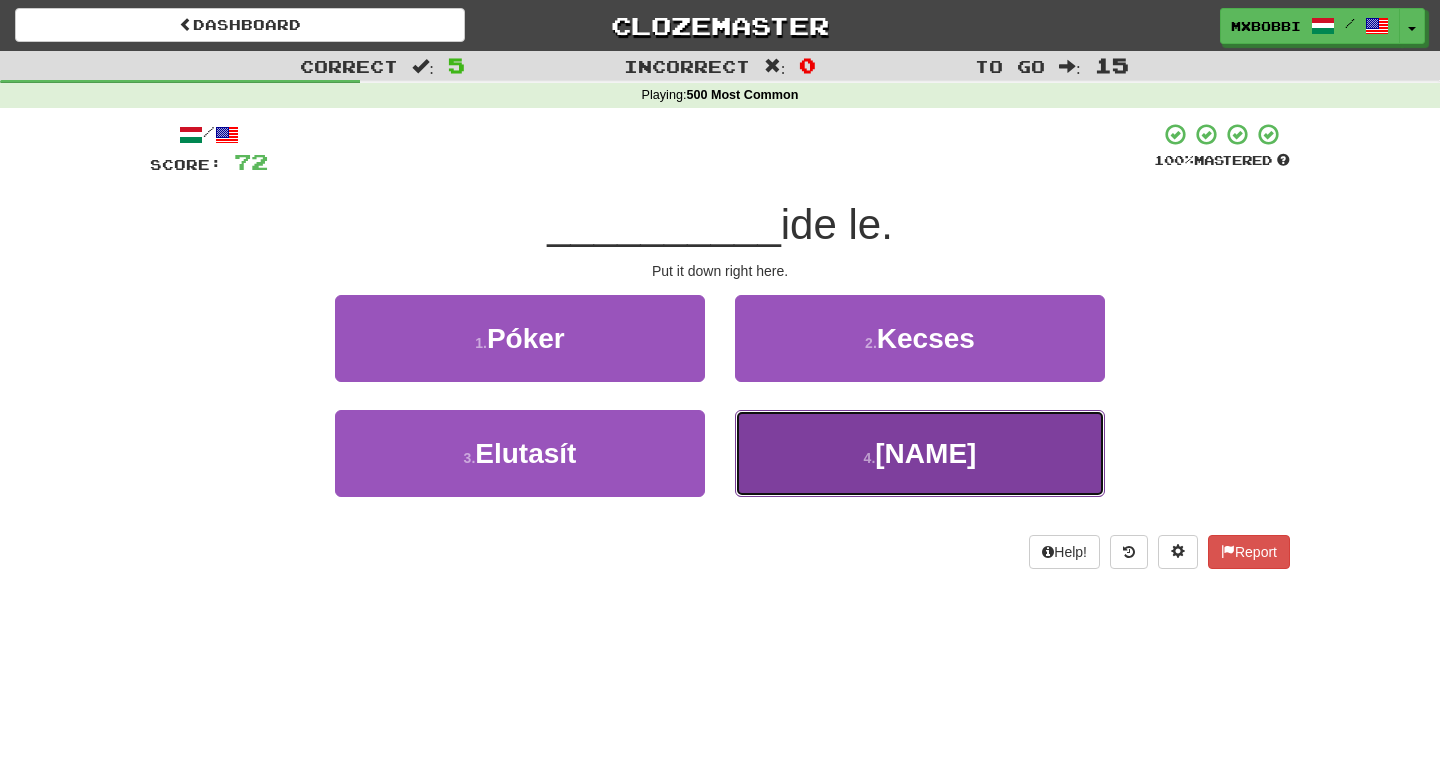 click on "4 .  Tedd" at bounding box center (920, 453) 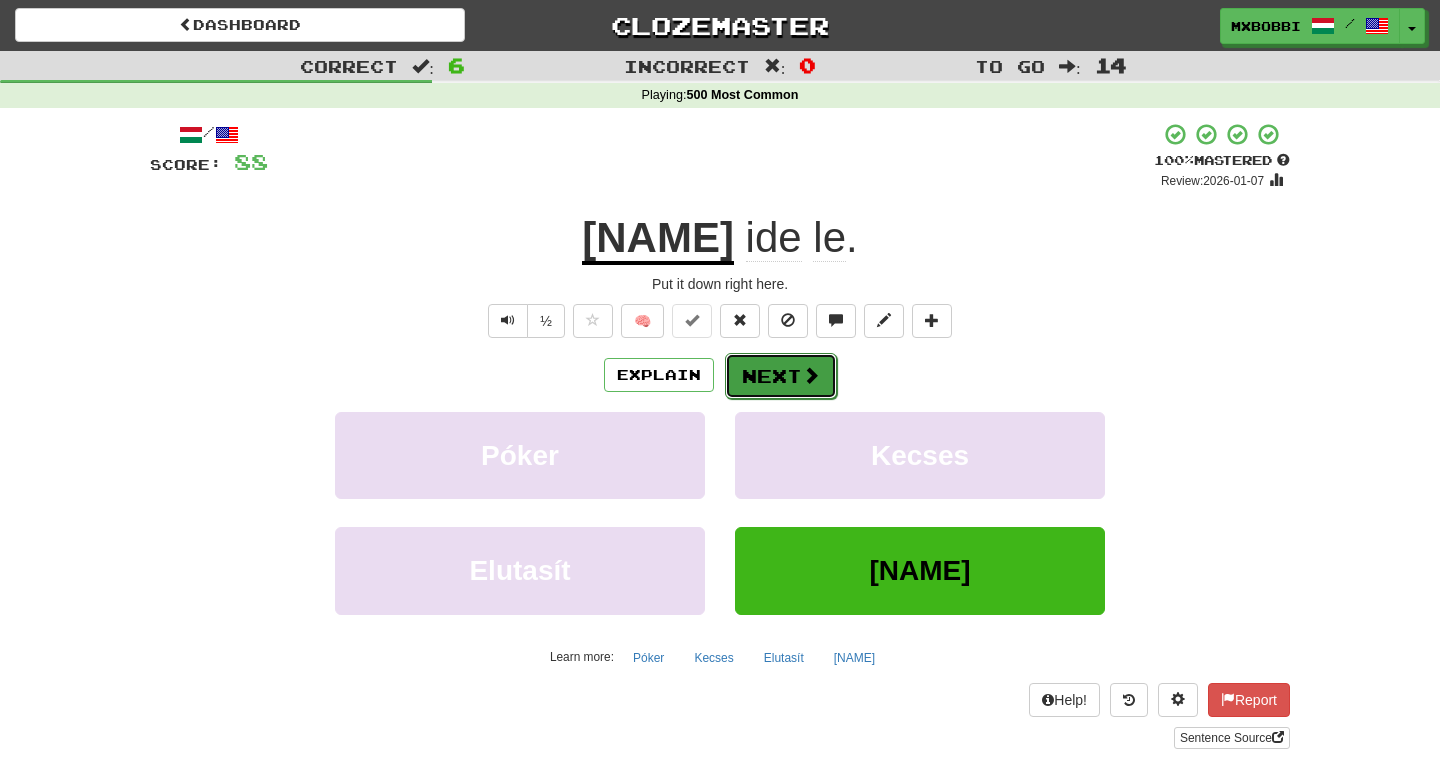 click on "Next" at bounding box center (781, 376) 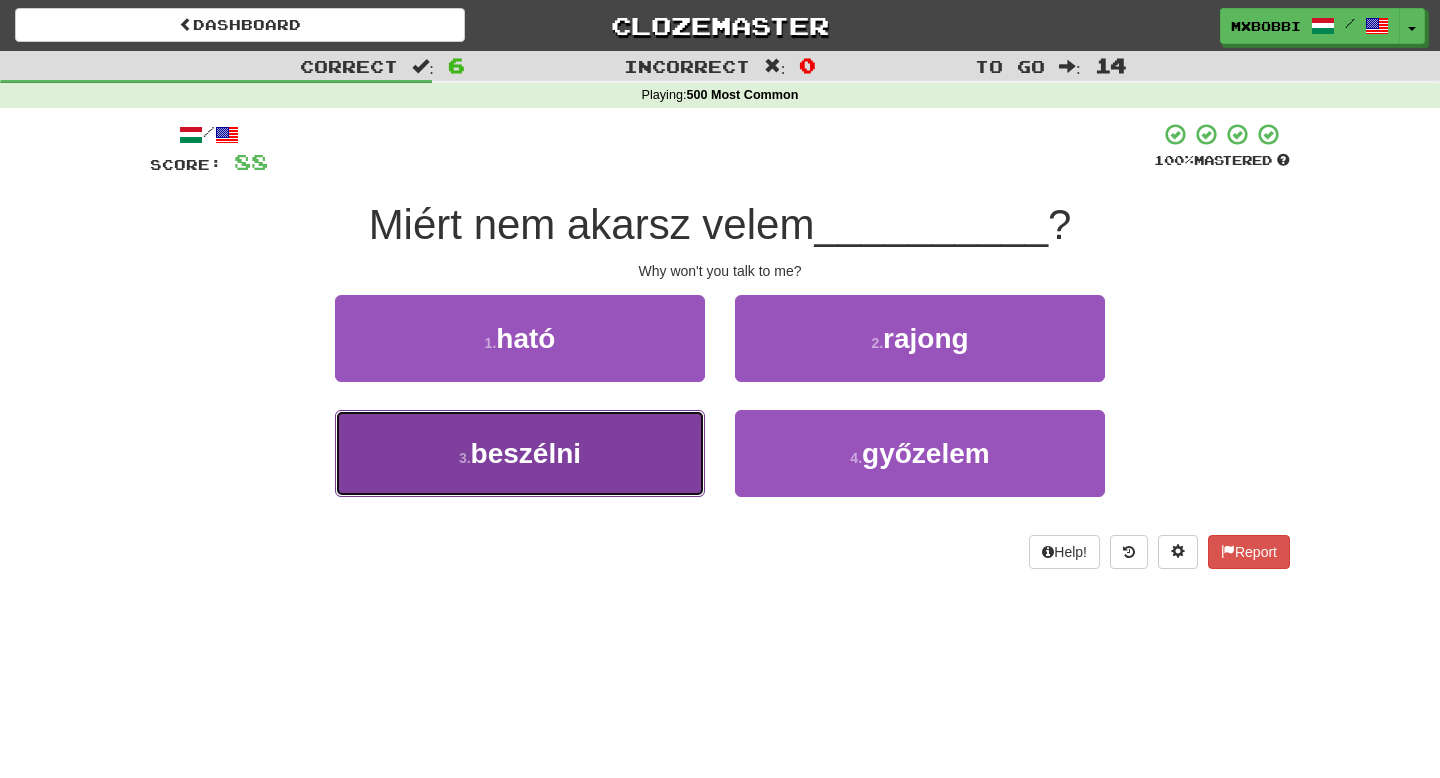 click on "3 .  beszélni" at bounding box center (520, 453) 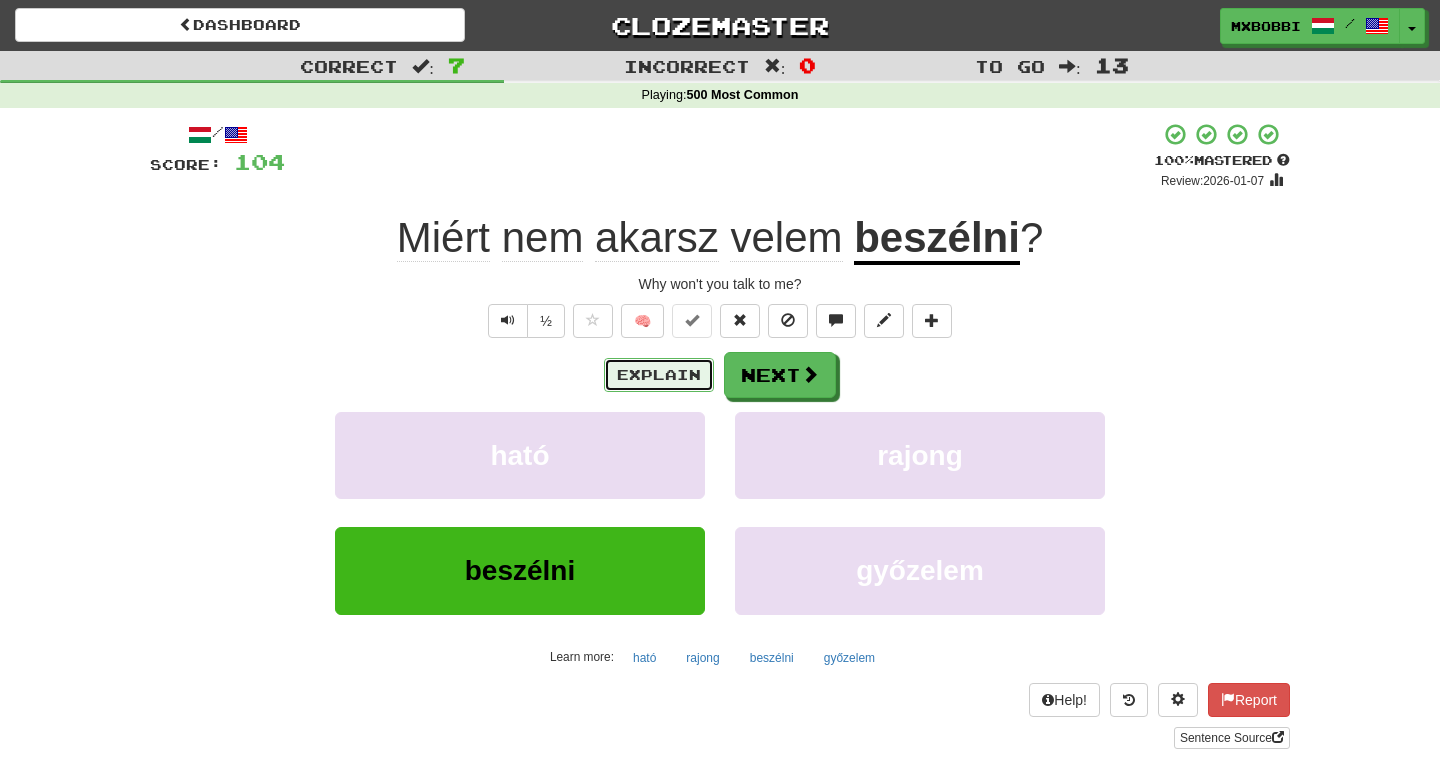 click on "Explain" at bounding box center [659, 375] 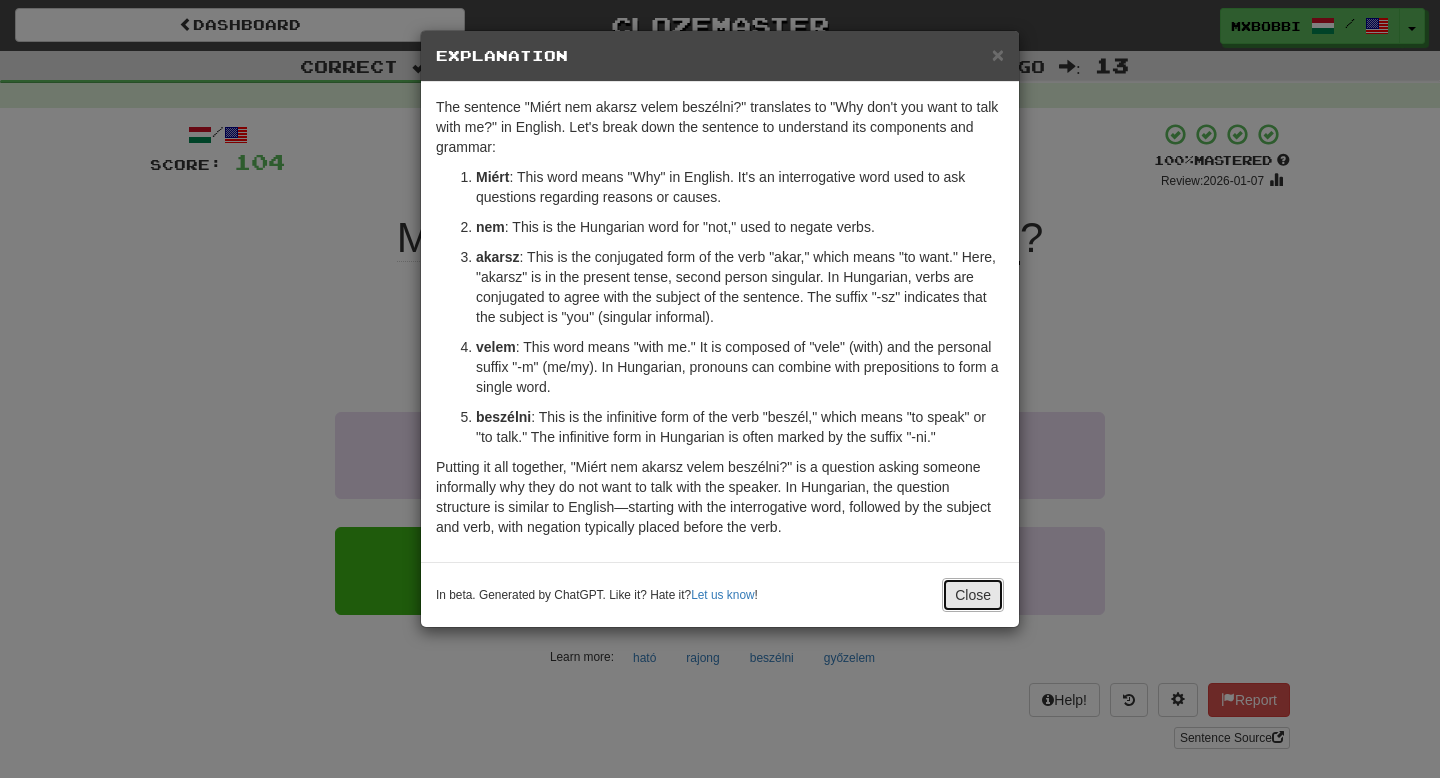 click on "Close" at bounding box center (973, 595) 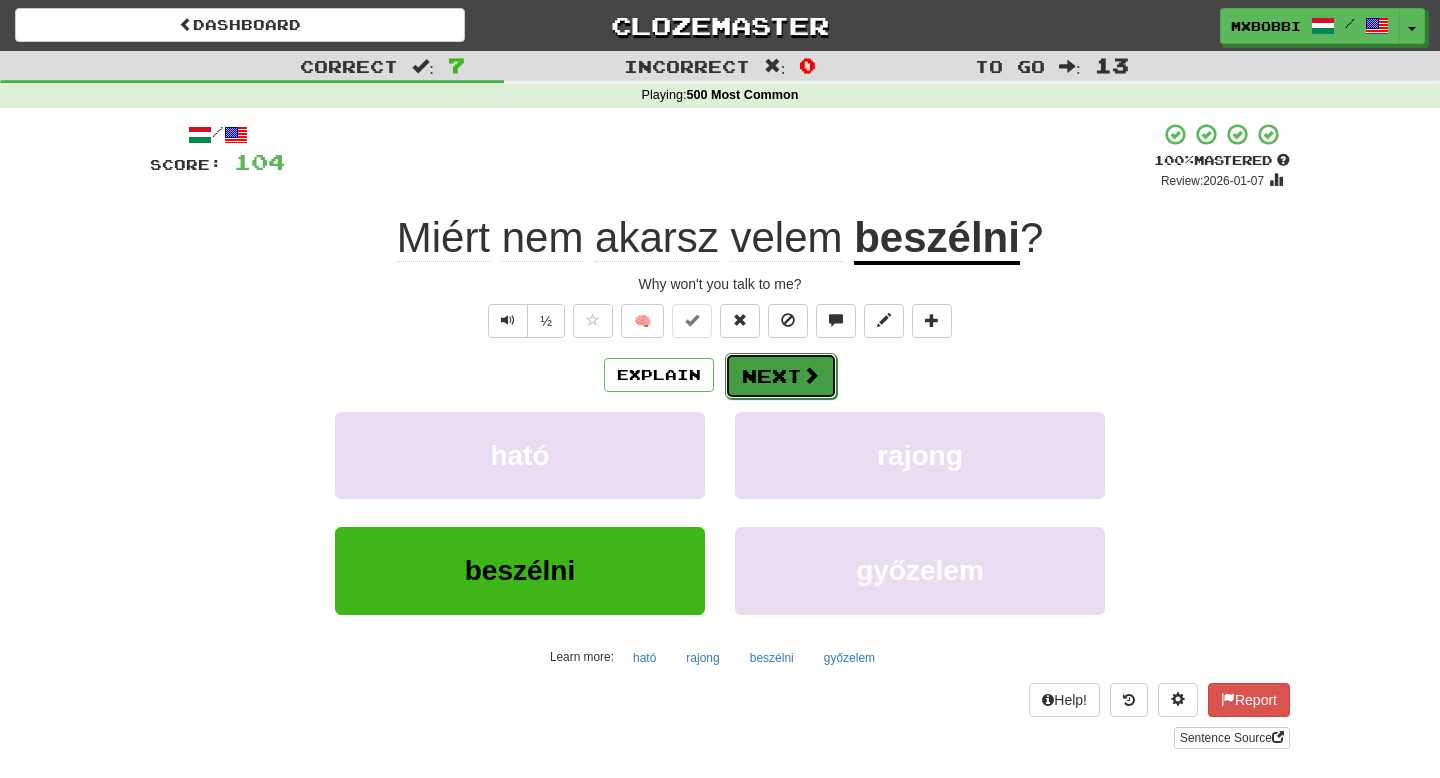 click at bounding box center (811, 375) 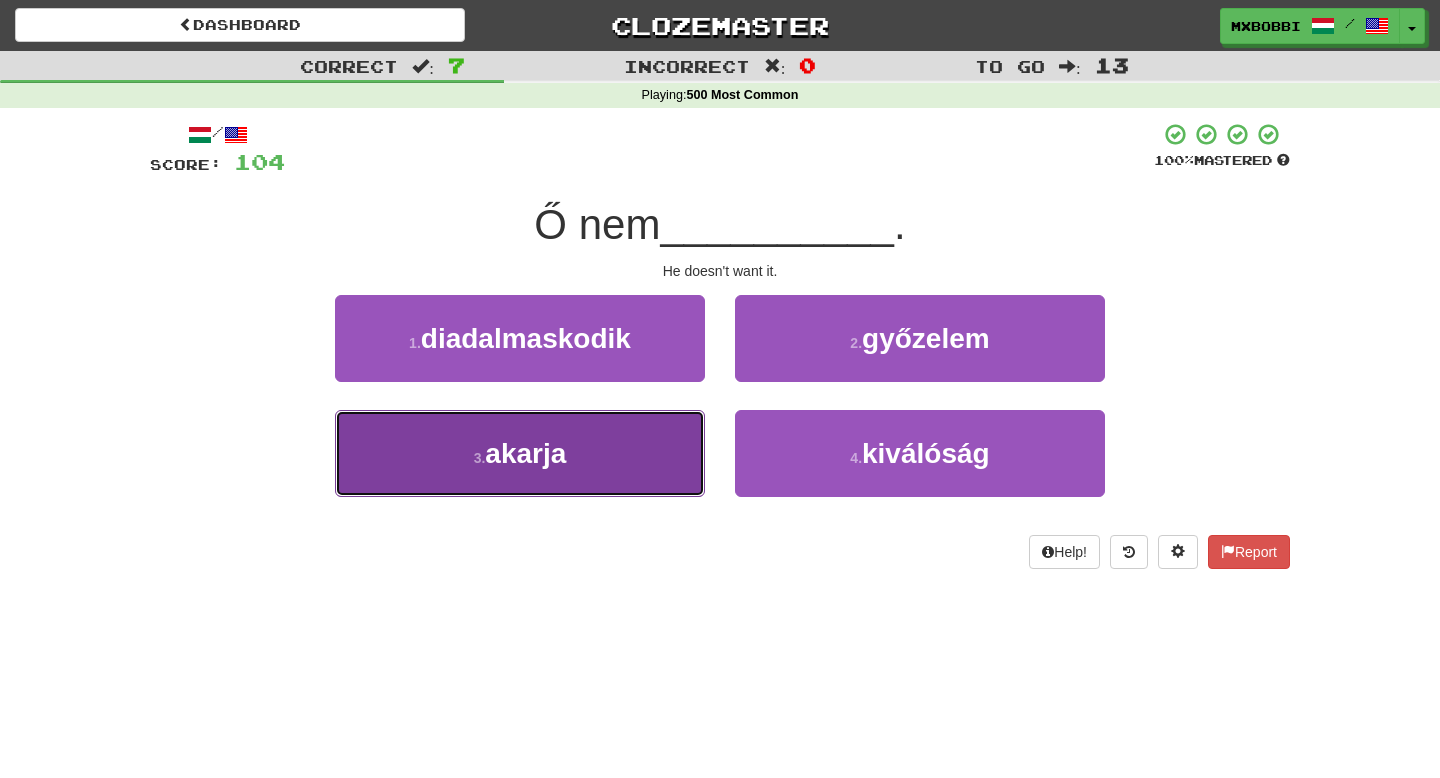 click on "3 .  akarja" at bounding box center [520, 453] 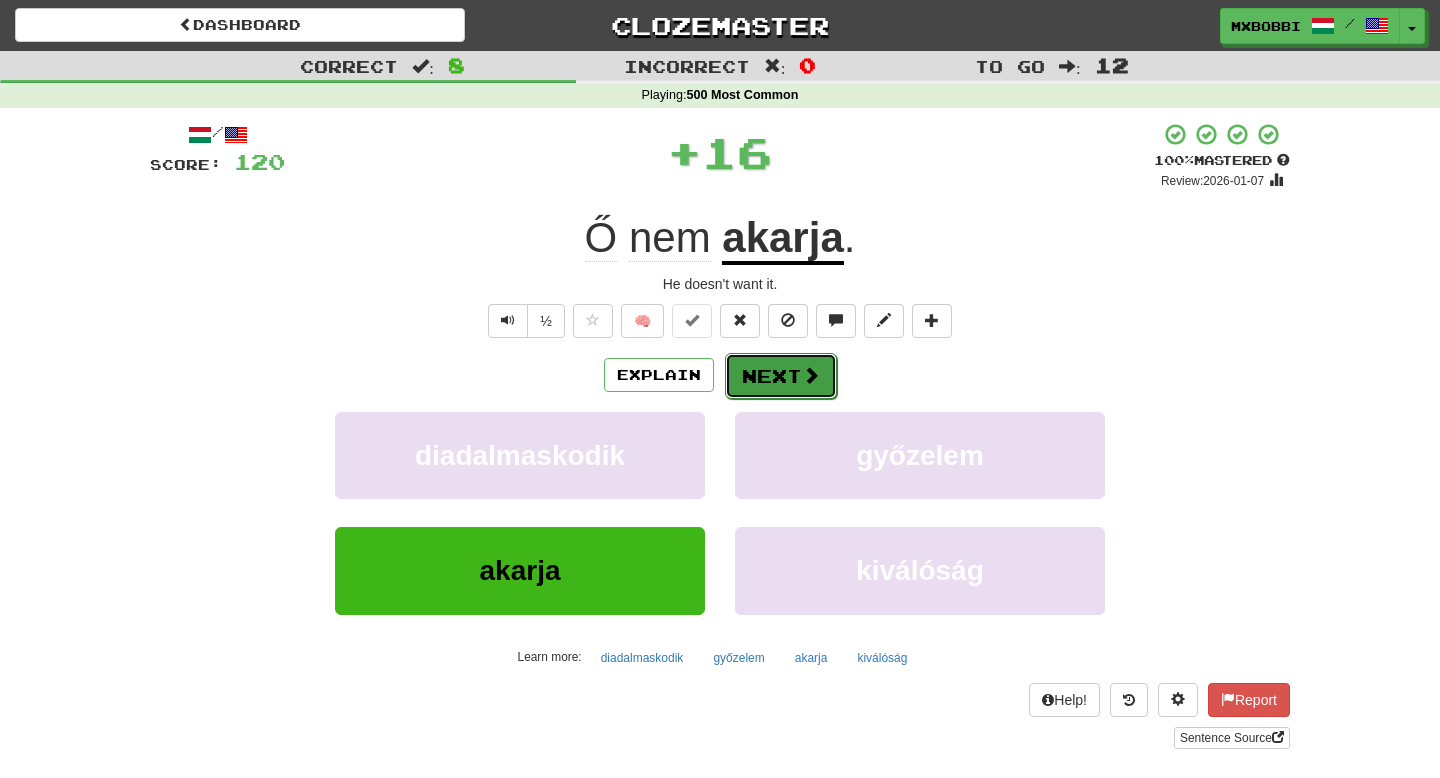 click on "Next" at bounding box center [781, 376] 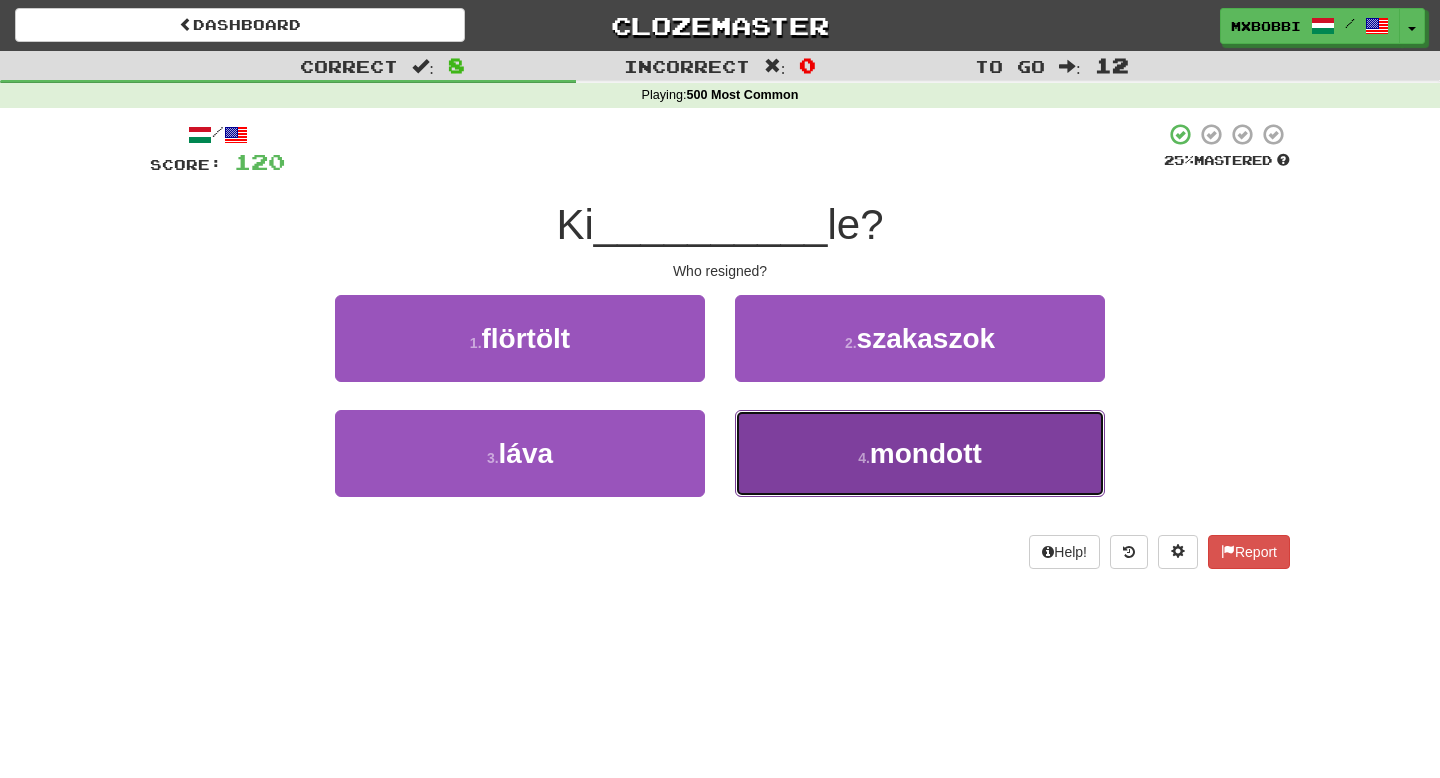 click on "4 .  mondott" at bounding box center (920, 453) 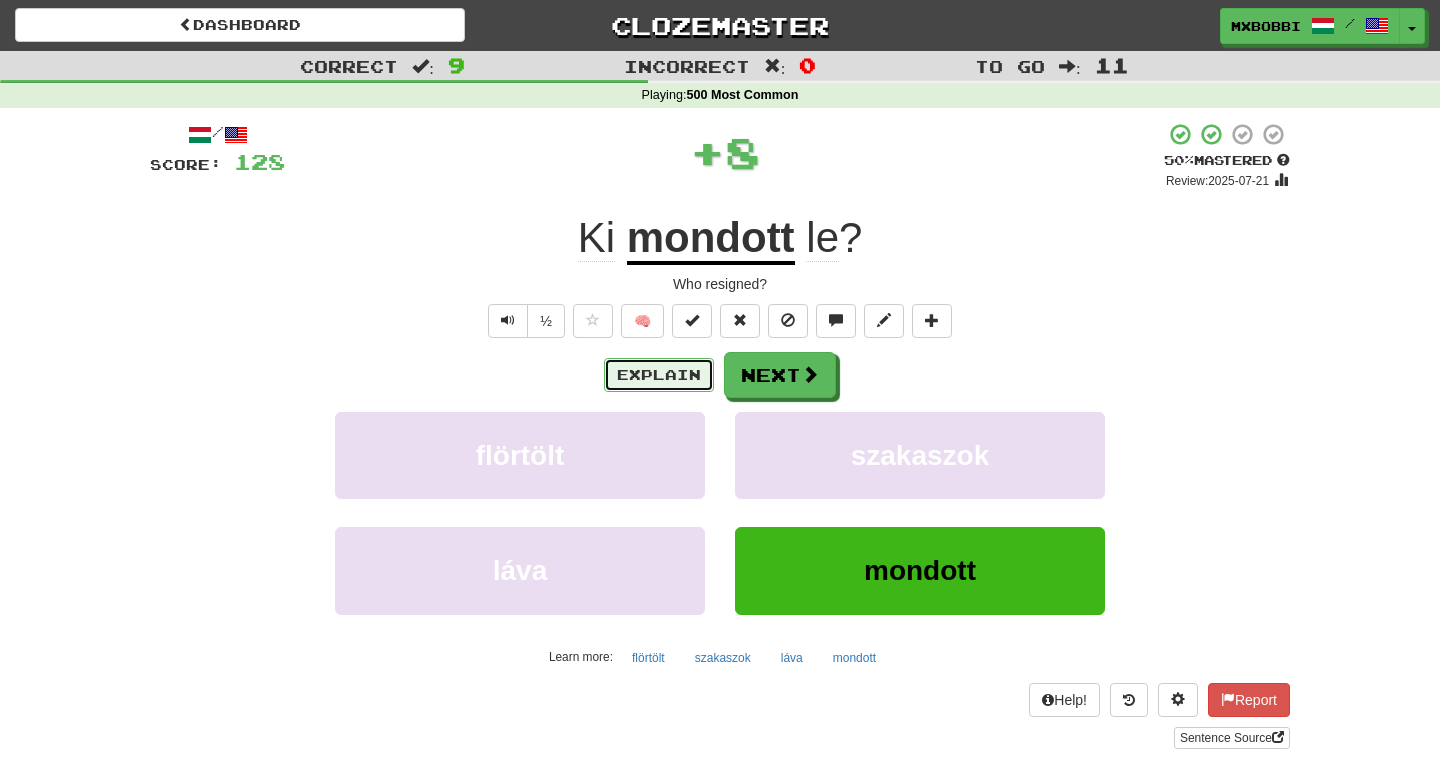 click on "Explain" at bounding box center [659, 375] 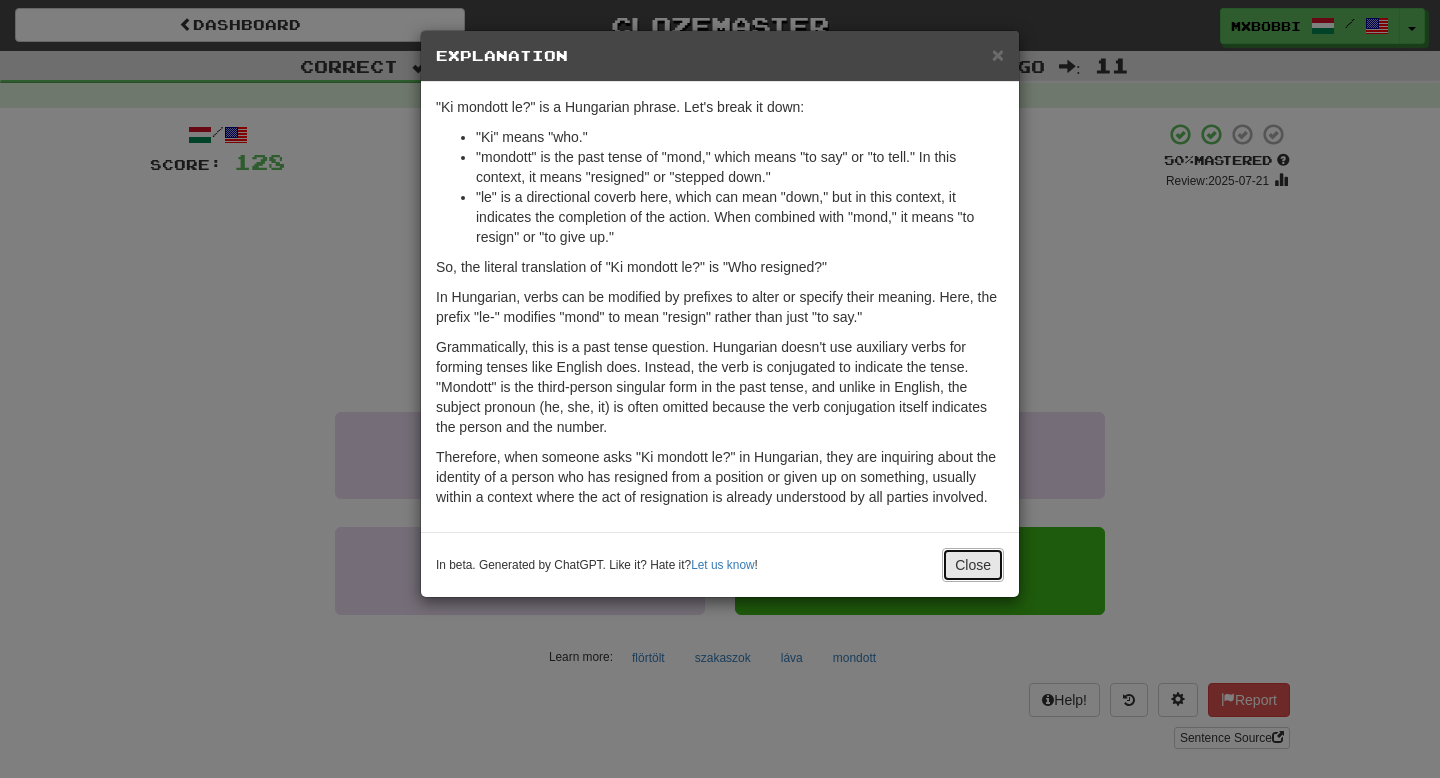 click on "Close" at bounding box center (973, 565) 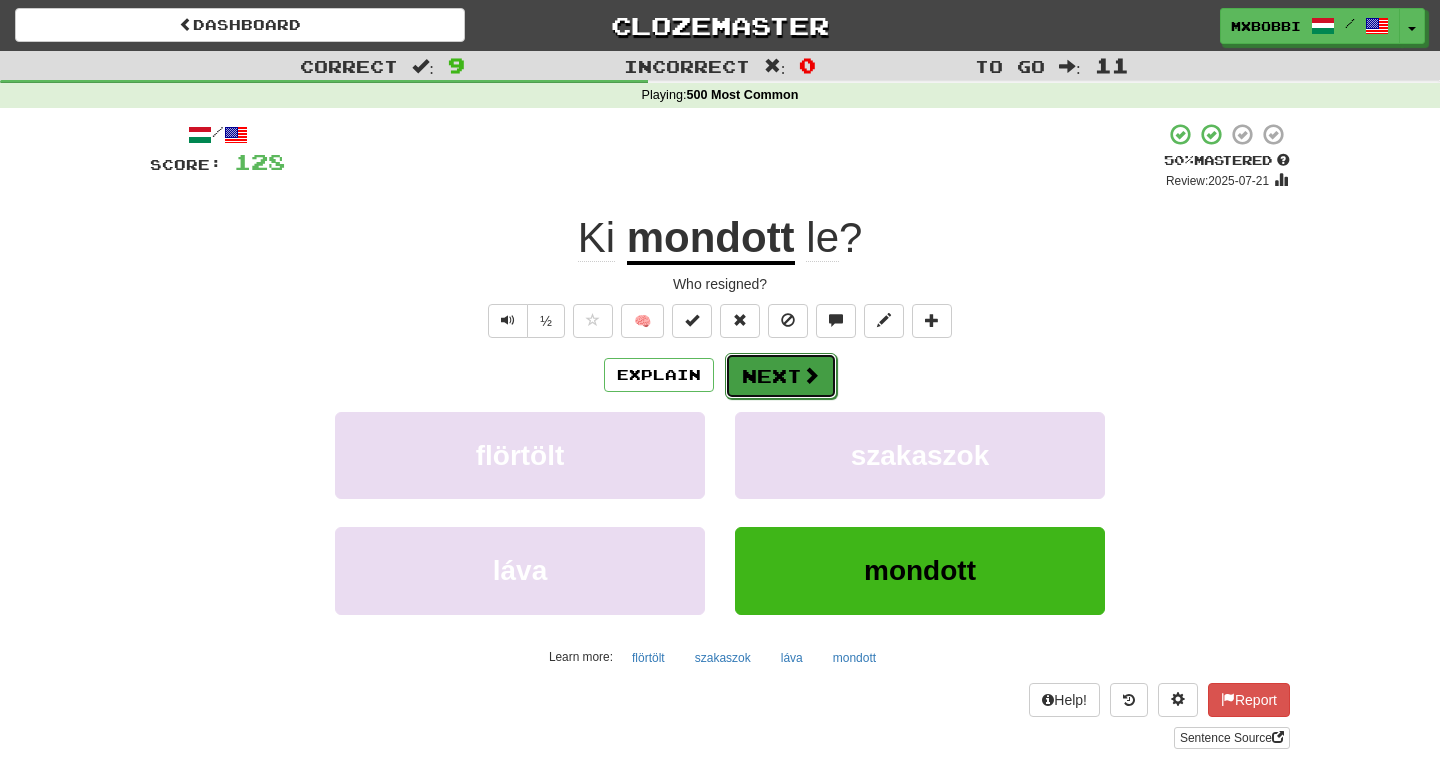 click on "Next" at bounding box center [781, 376] 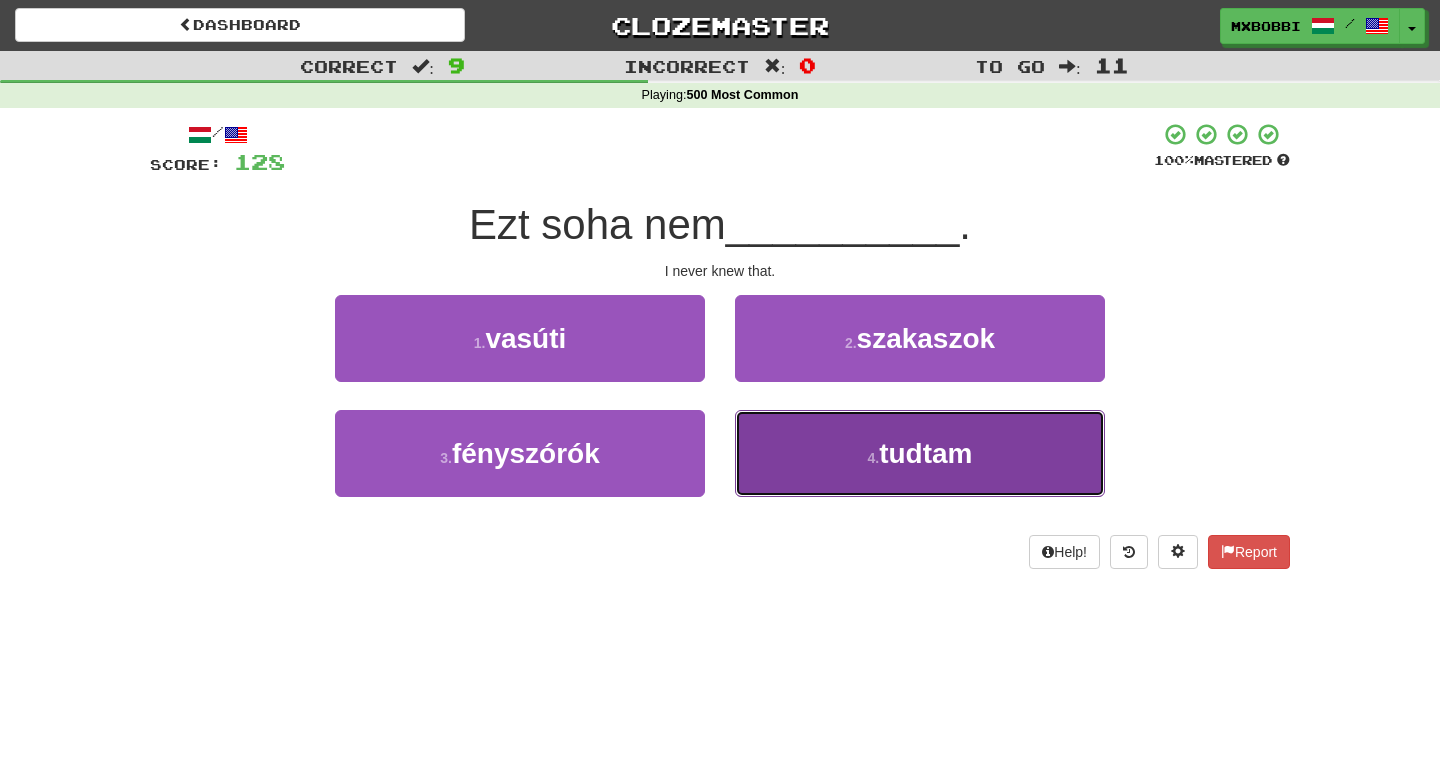 click on "4 .  tudtam" at bounding box center (920, 453) 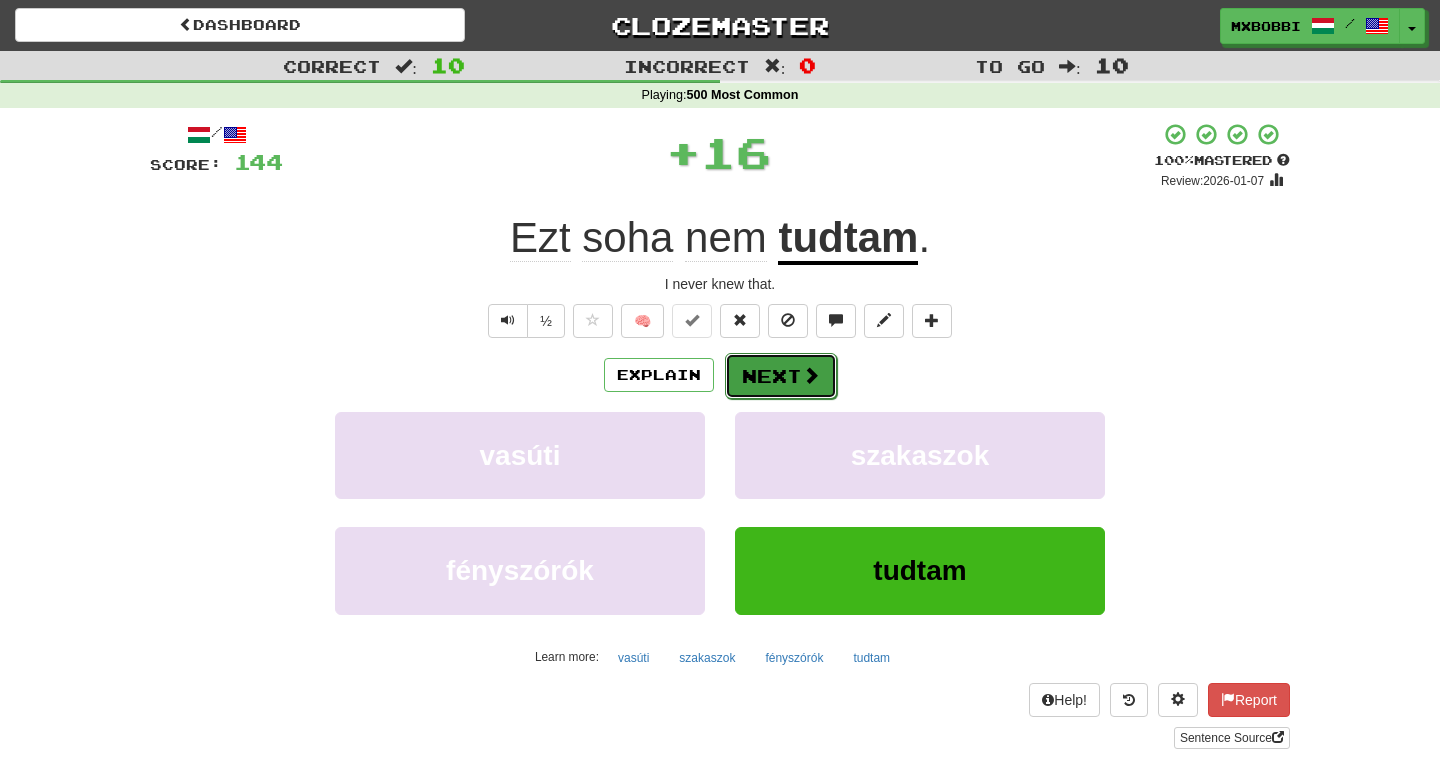 click on "Next" at bounding box center (781, 376) 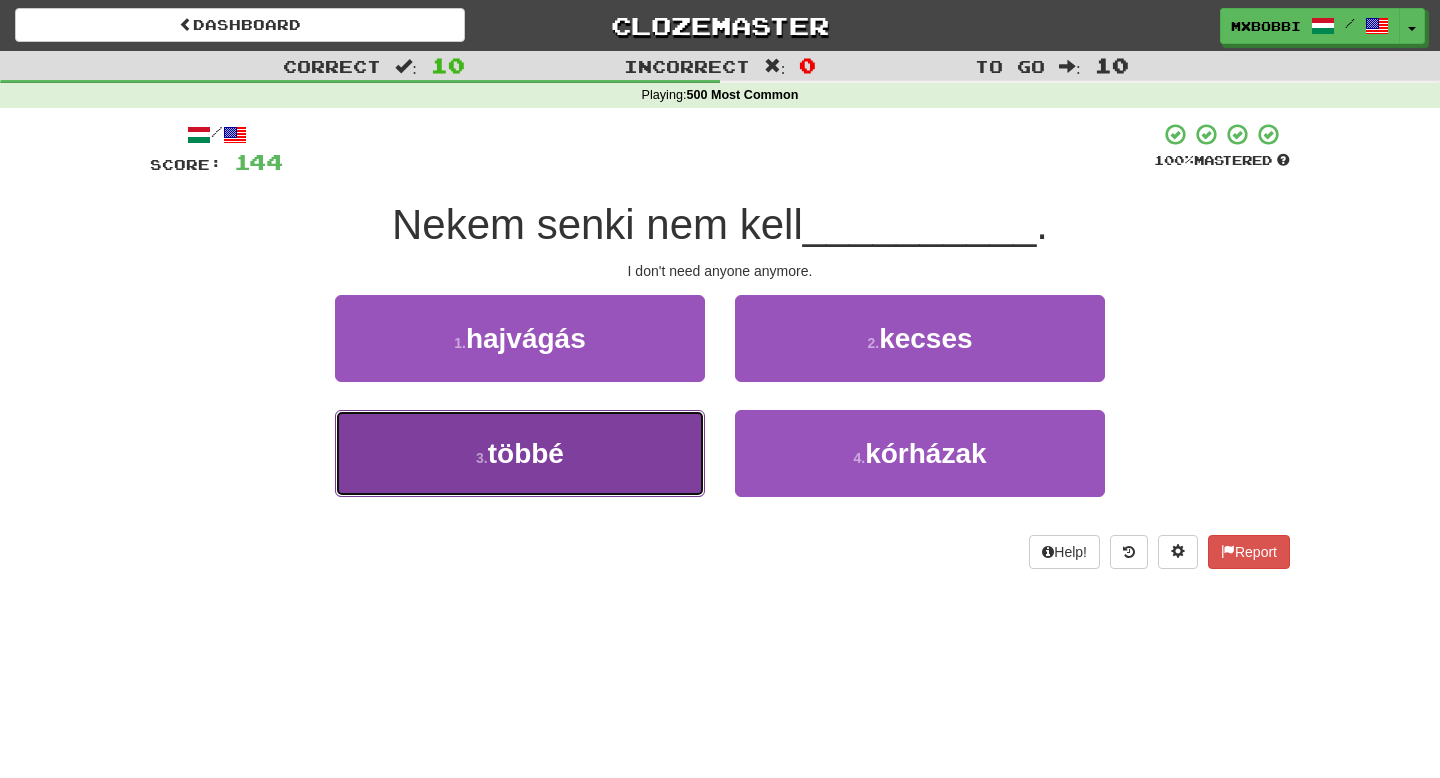 click on "3 .  többé" at bounding box center [520, 453] 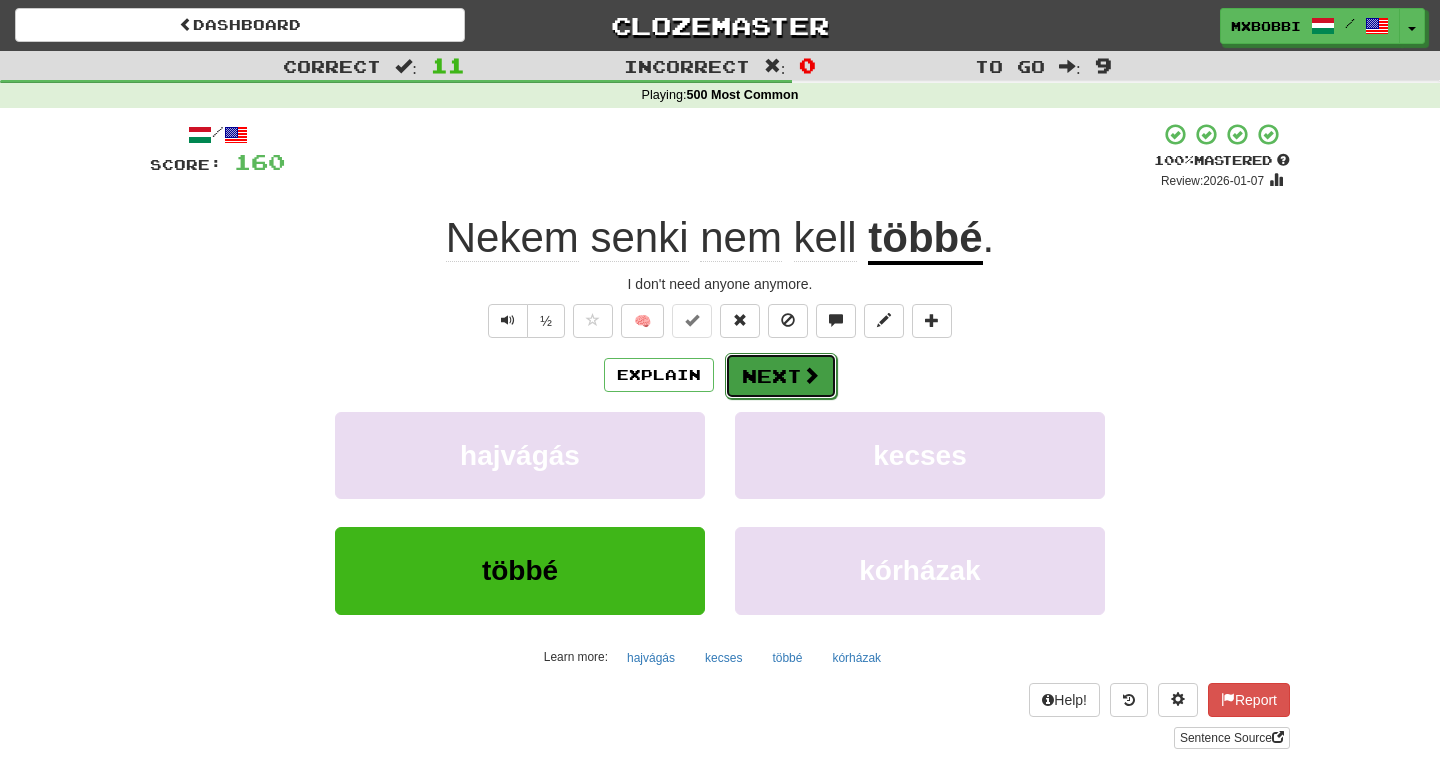 click on "Next" at bounding box center (781, 376) 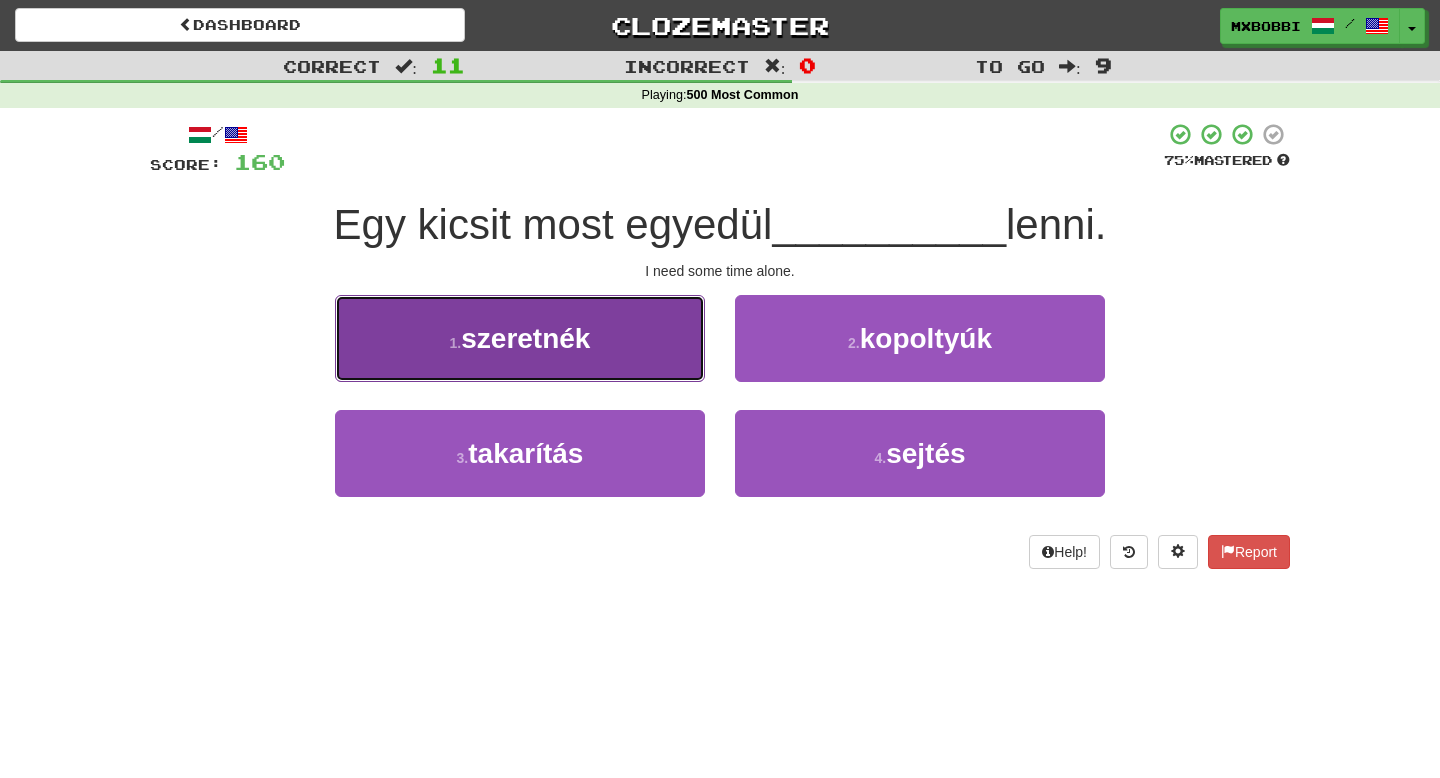 click on "1 .  szeretnék" at bounding box center [520, 338] 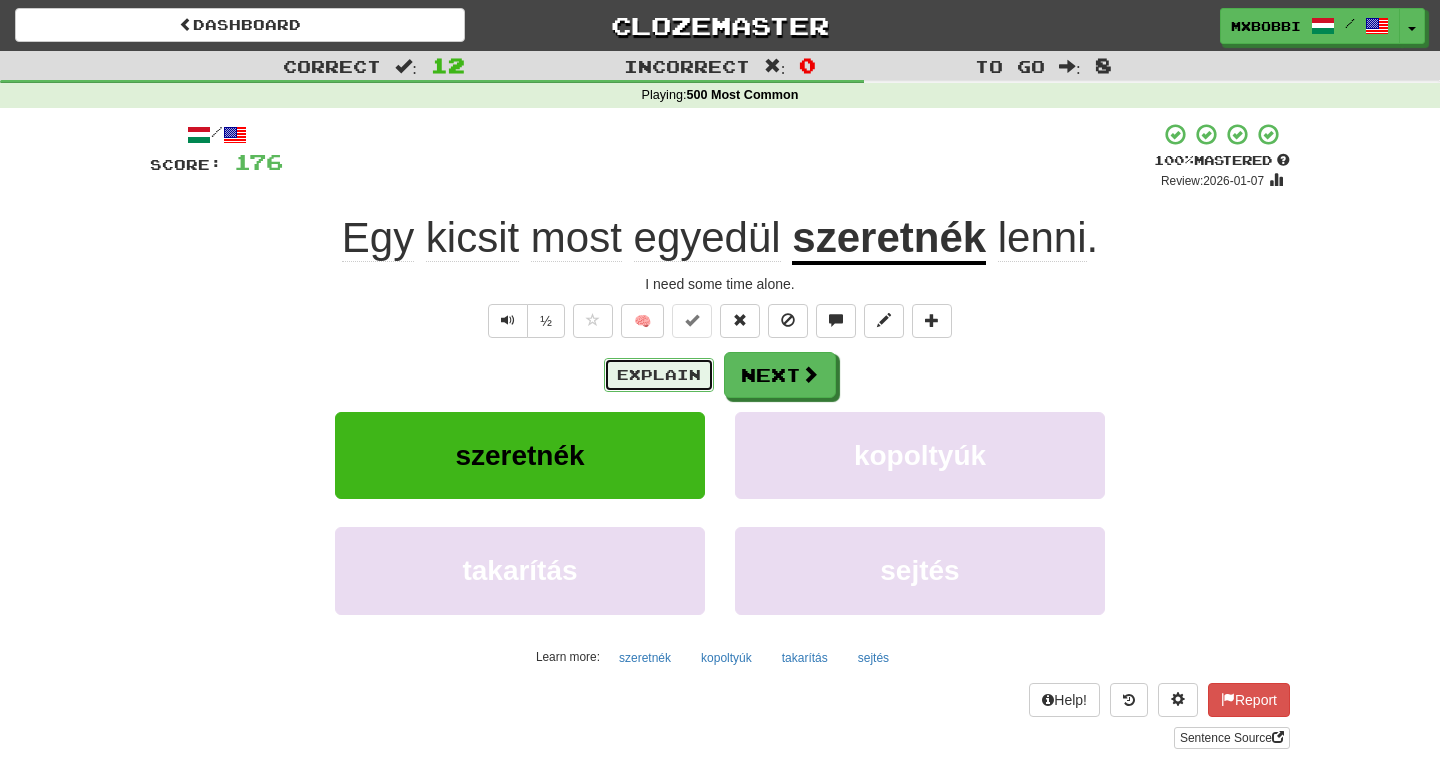 click on "Explain" at bounding box center (659, 375) 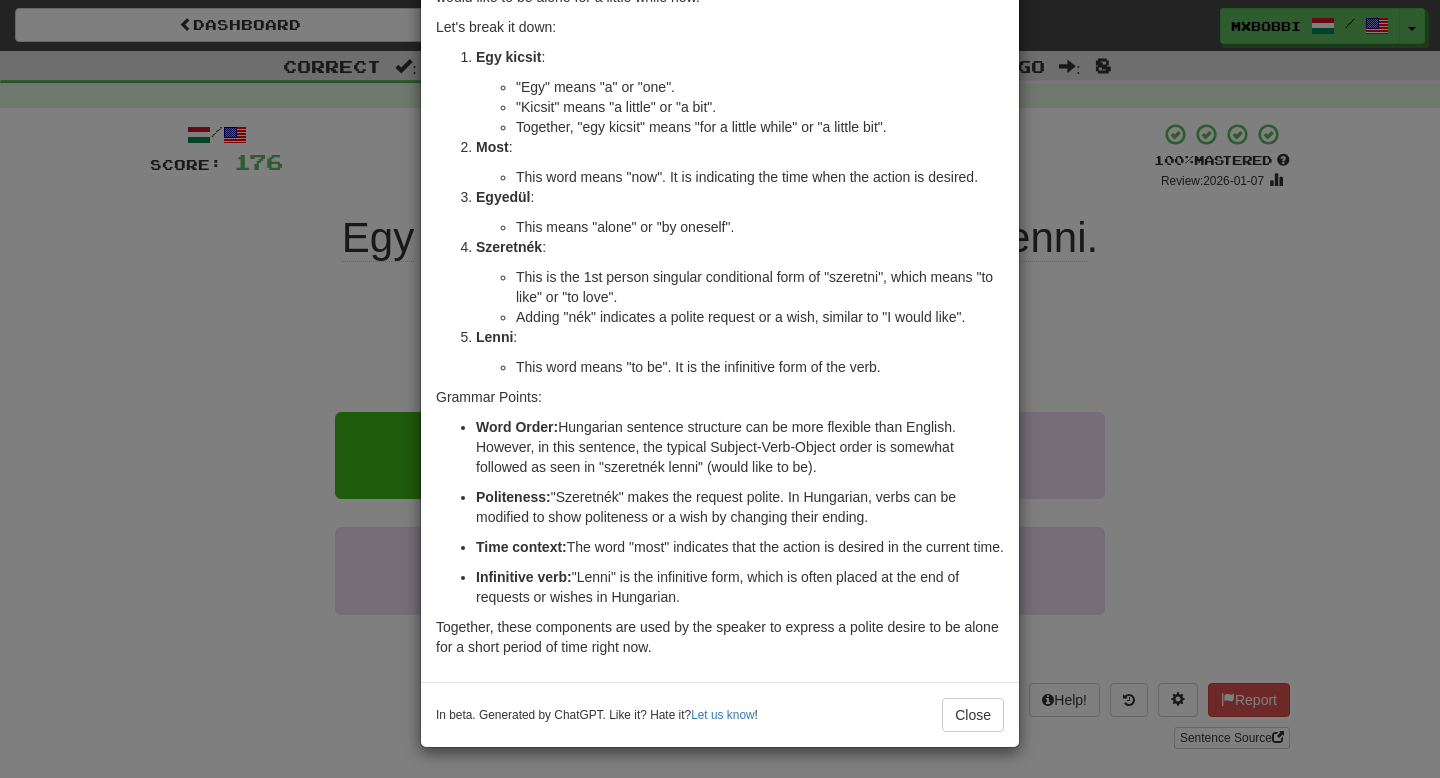 scroll, scrollTop: 150, scrollLeft: 0, axis: vertical 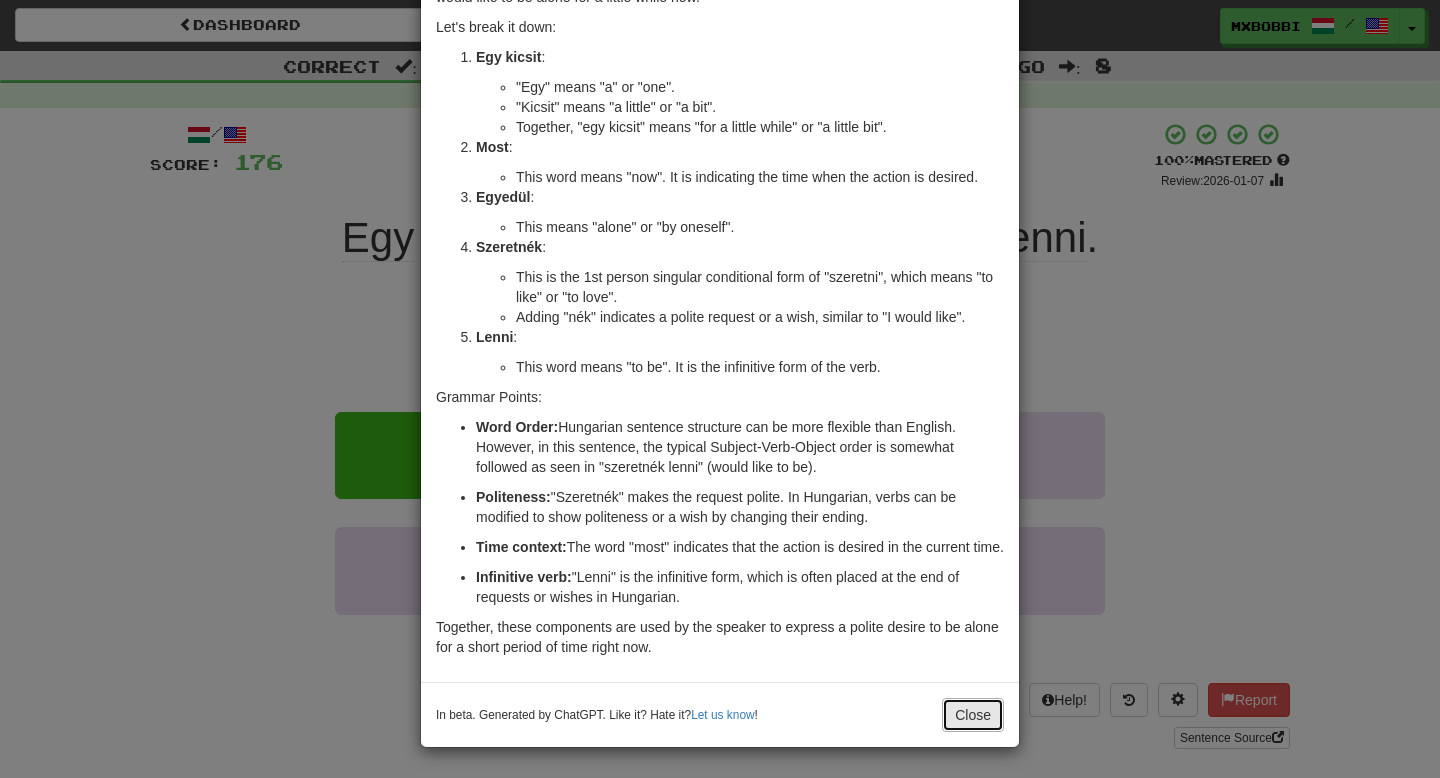 click on "Close" at bounding box center (973, 715) 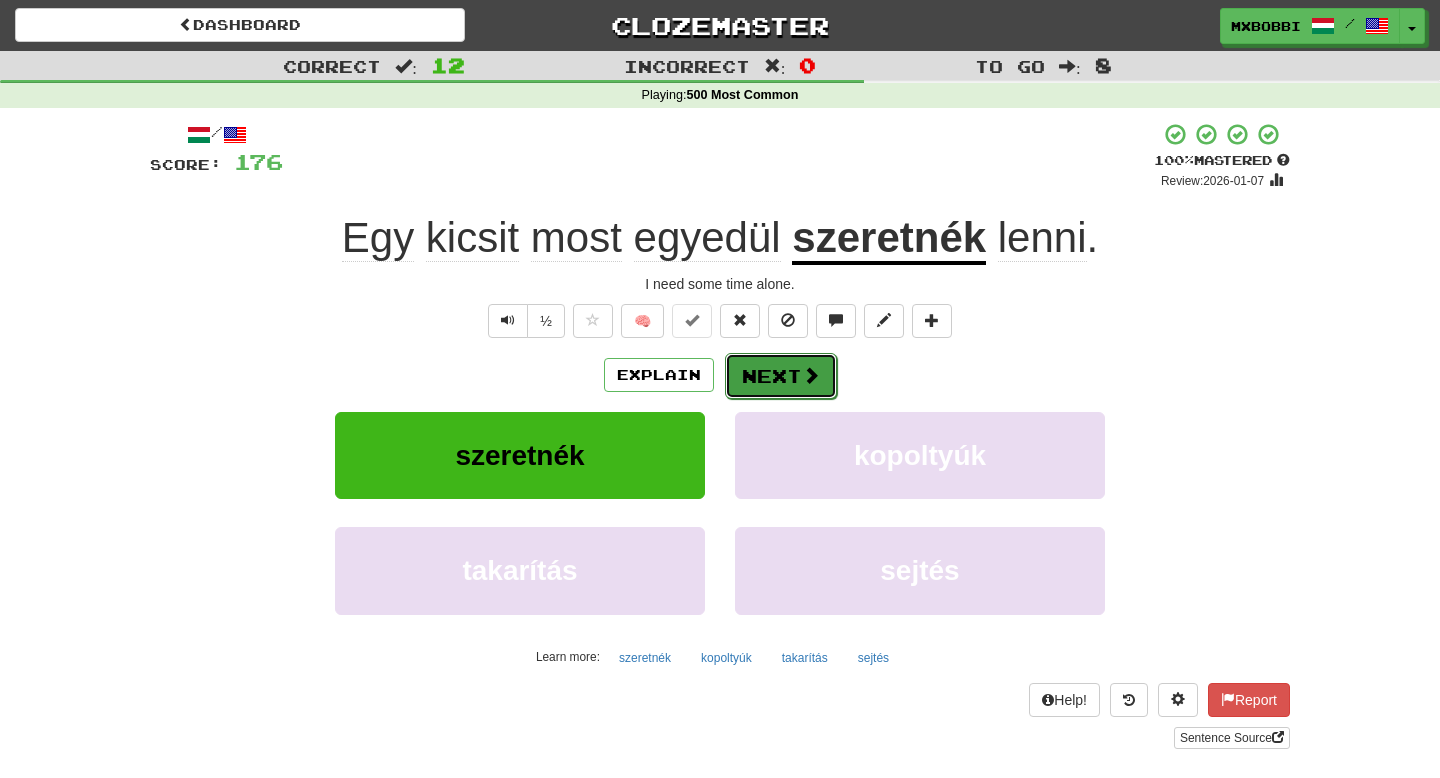click on "Next" at bounding box center [781, 376] 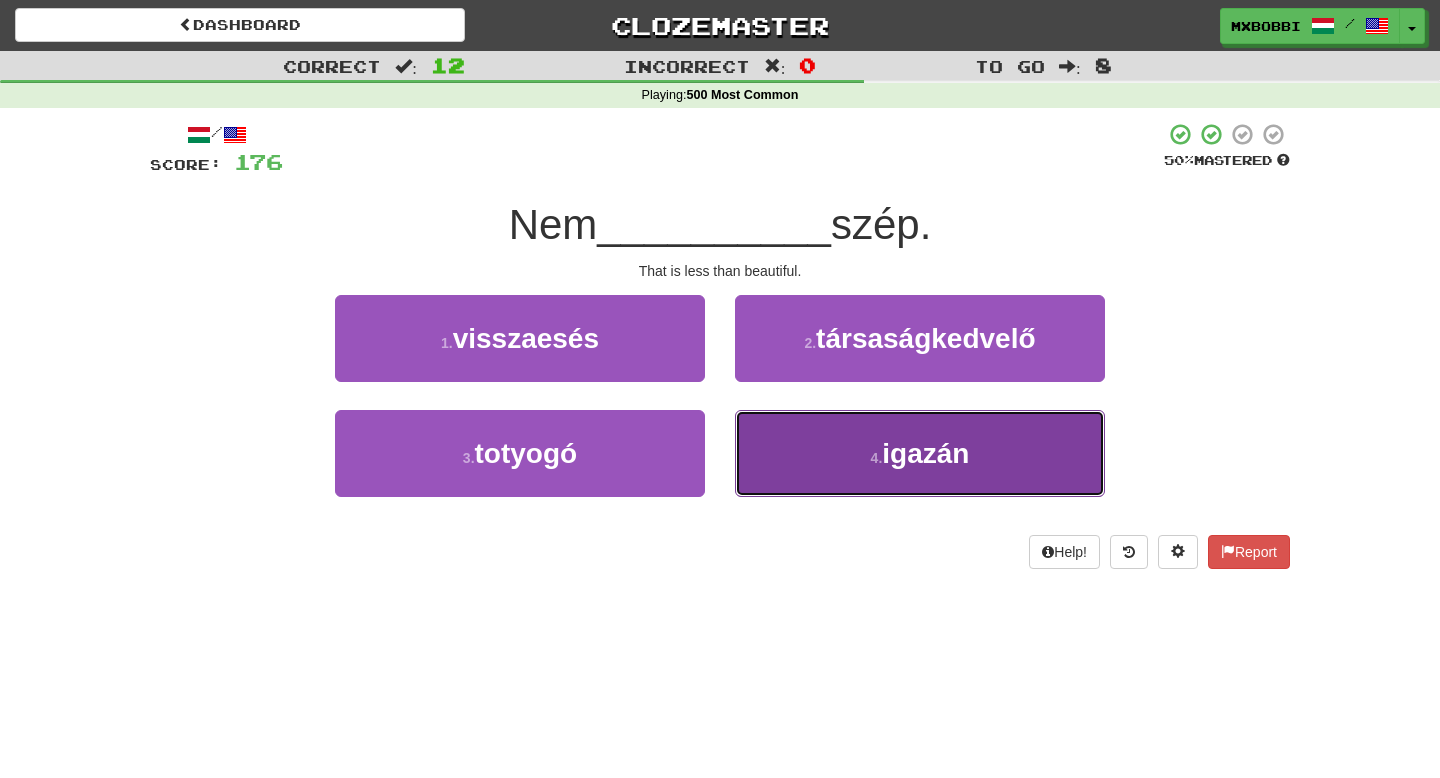 click on "4 .  igazán" at bounding box center (920, 453) 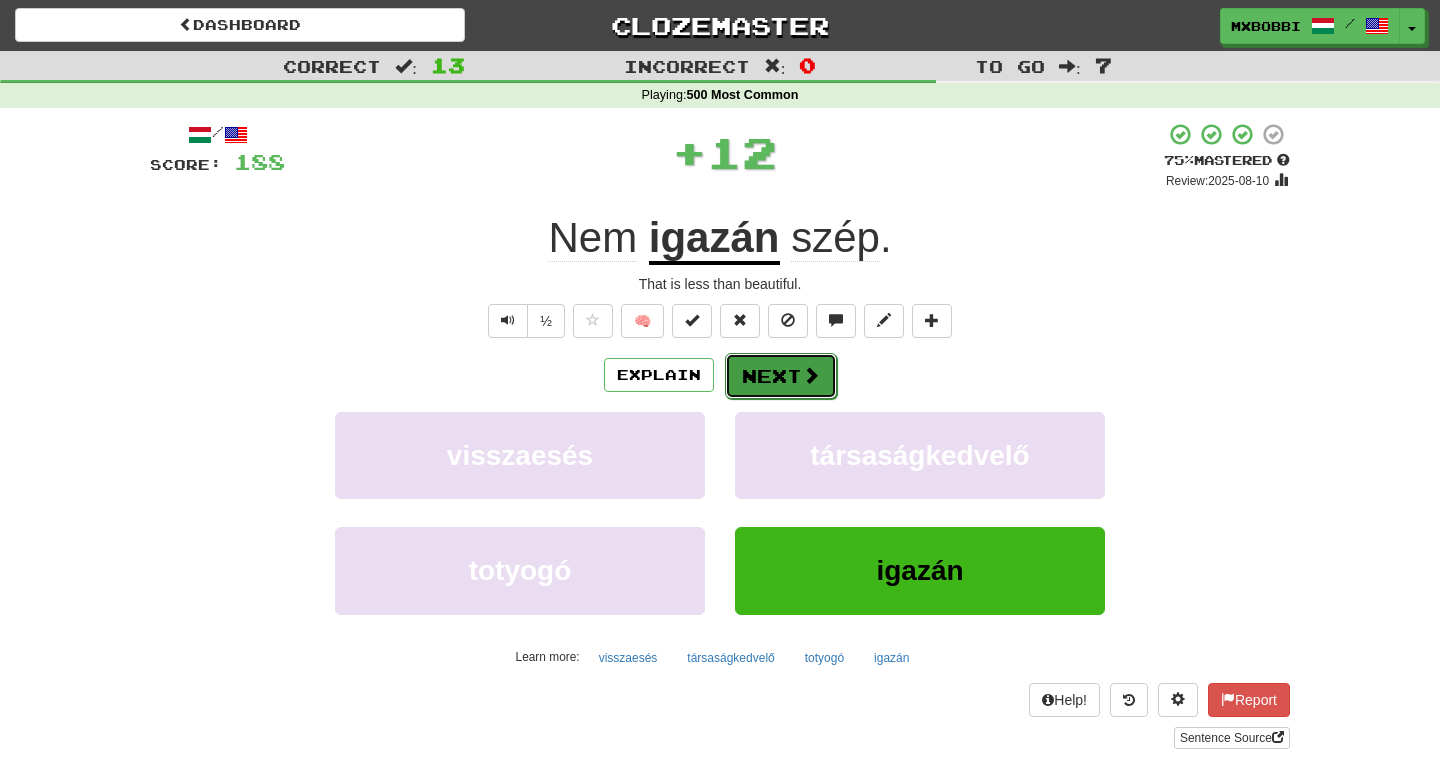 click on "Next" at bounding box center [781, 376] 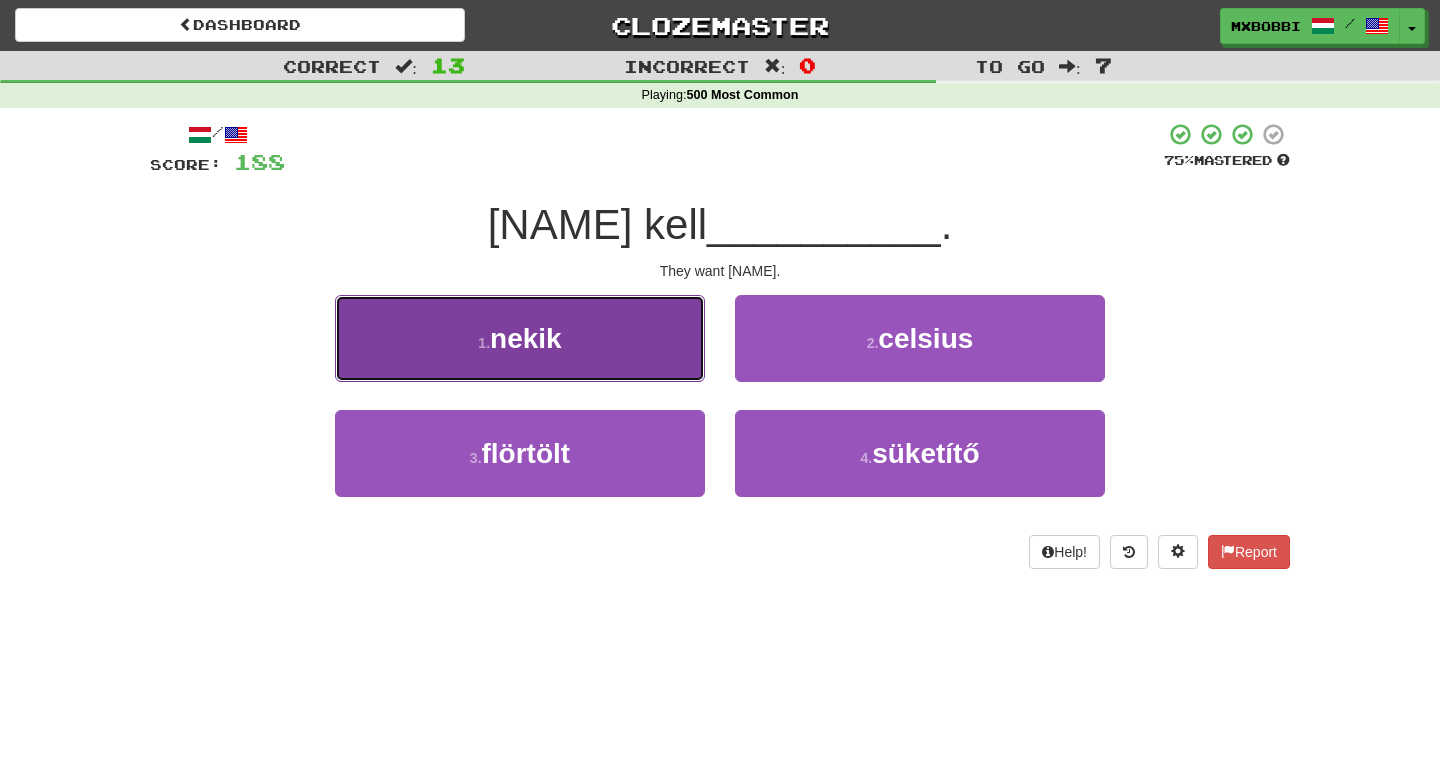 click on "1 .  nekik" at bounding box center [520, 338] 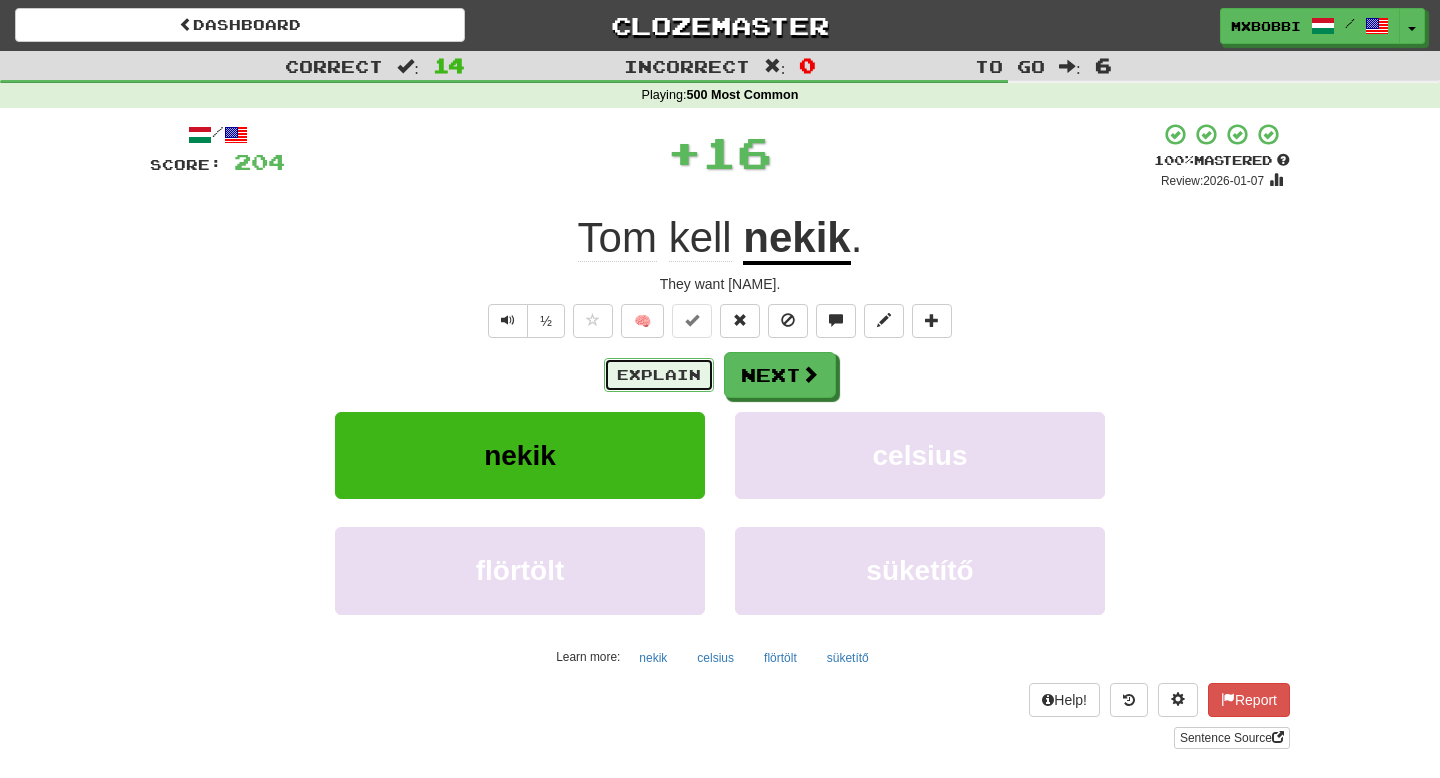 click on "Explain" at bounding box center [659, 375] 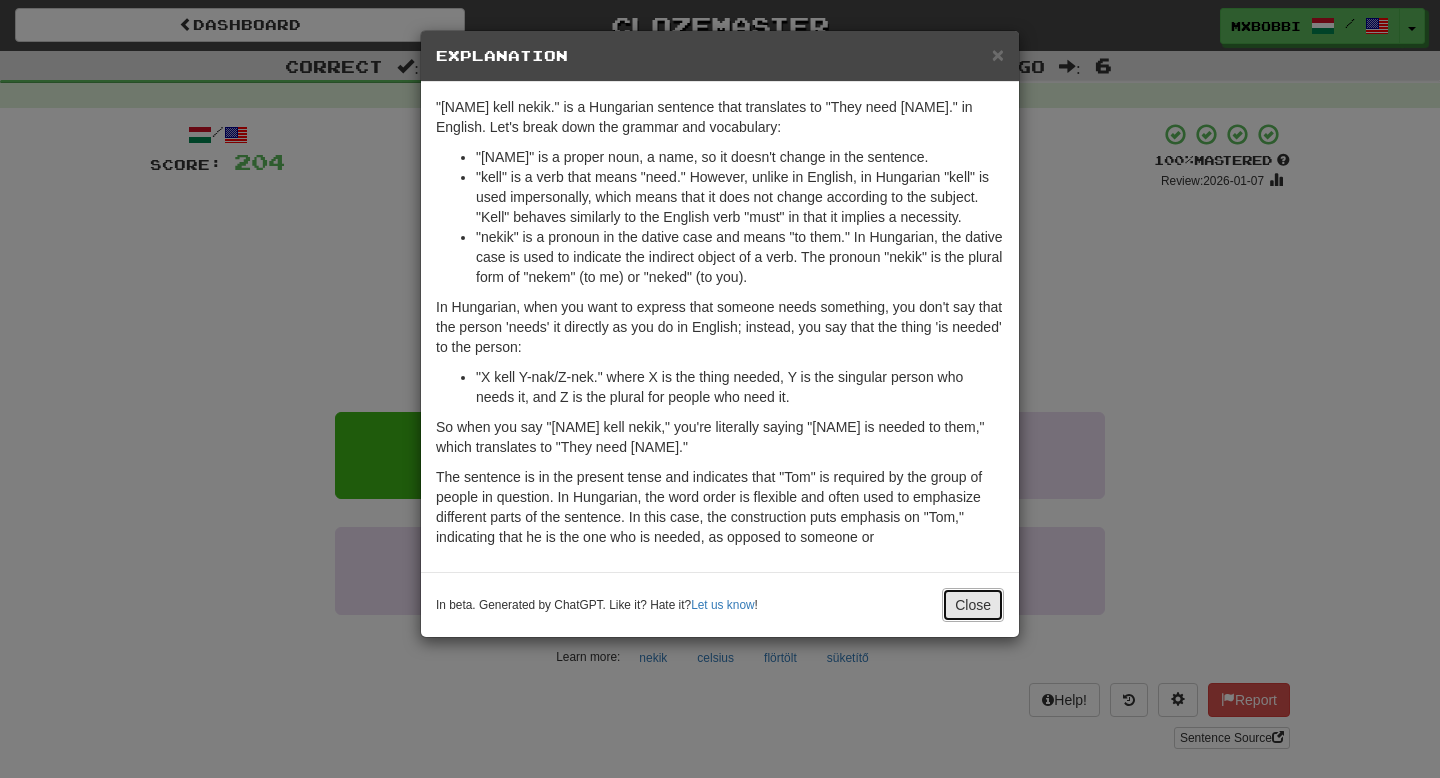 click on "Close" at bounding box center (973, 605) 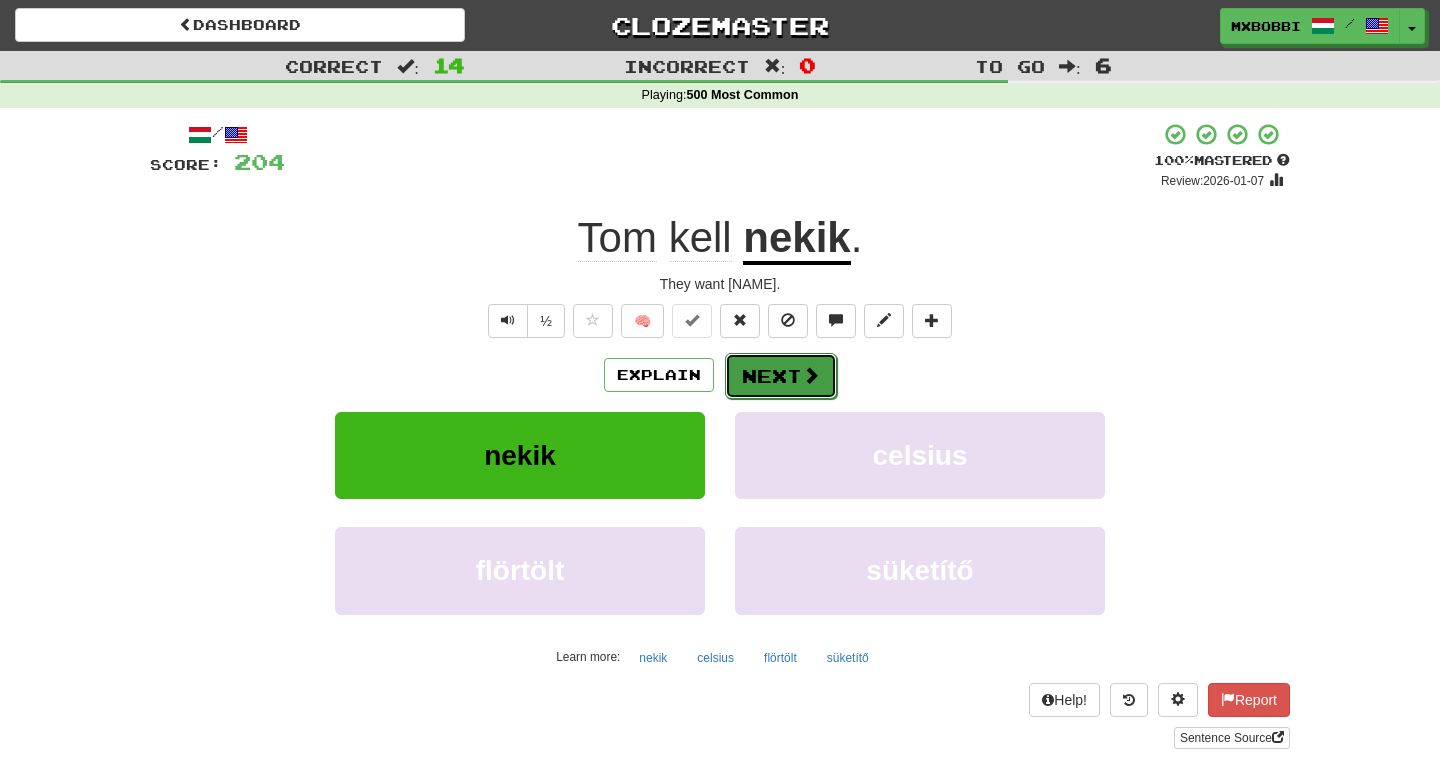 click on "Next" at bounding box center [781, 376] 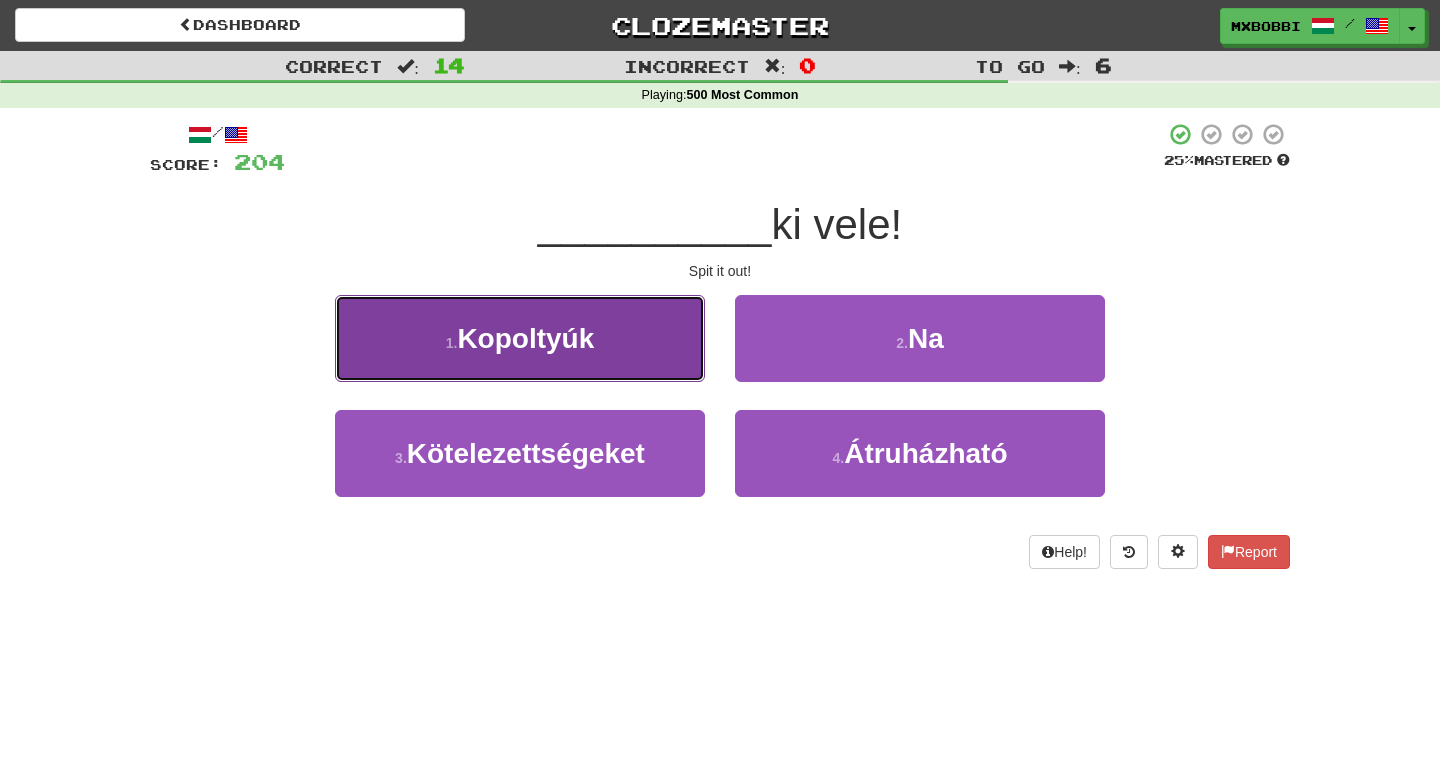 click on "1 .  Kopoltyúk" at bounding box center [520, 338] 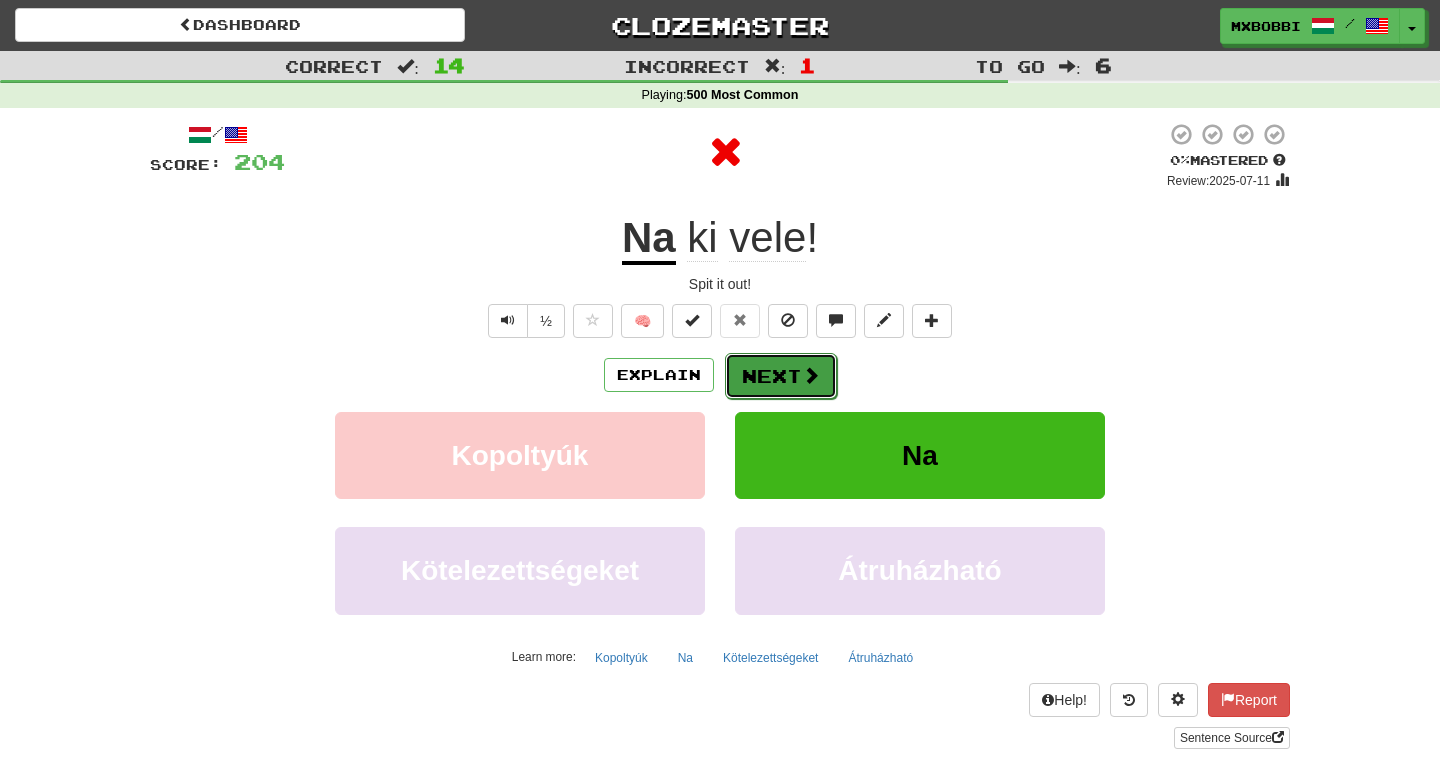 click on "Next" at bounding box center [781, 376] 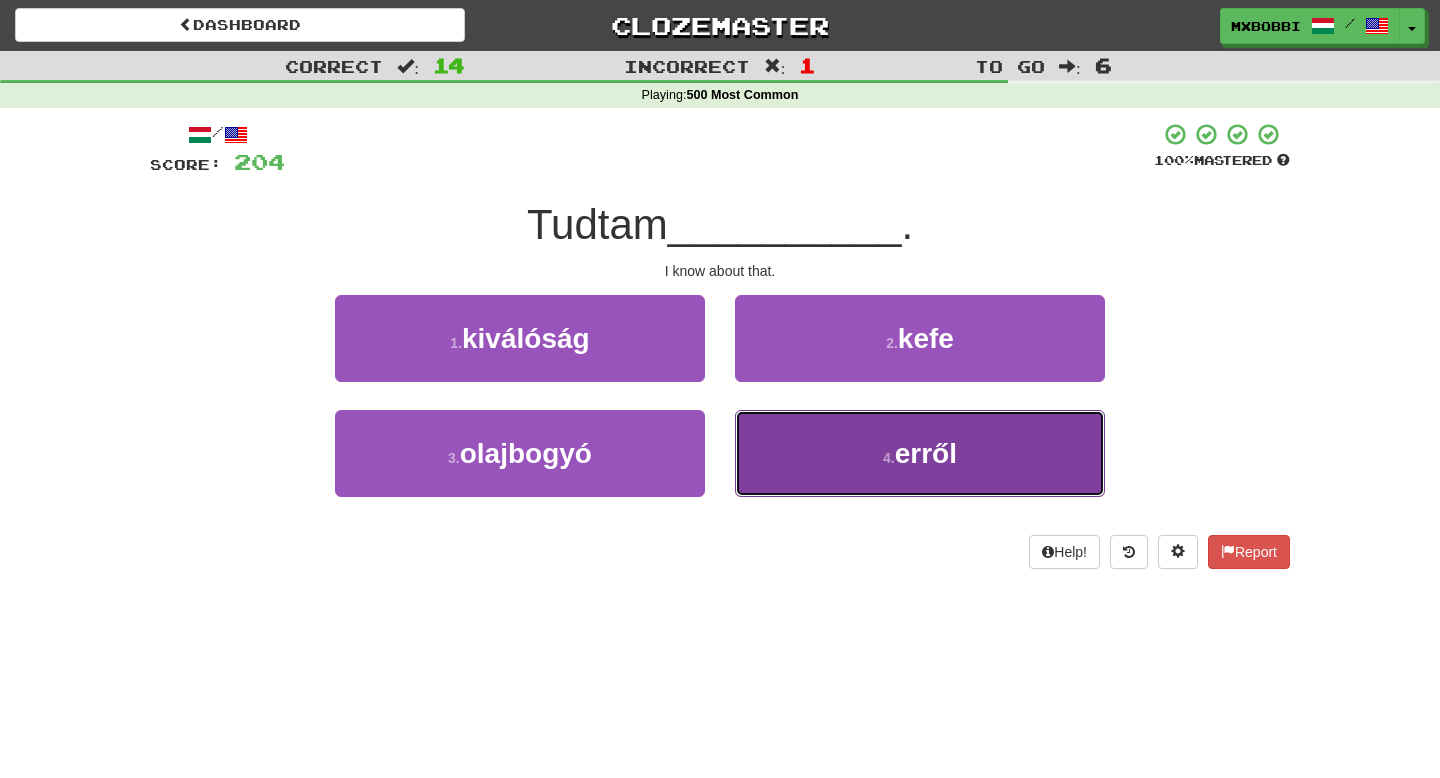 click on "4 .  erről" at bounding box center (920, 453) 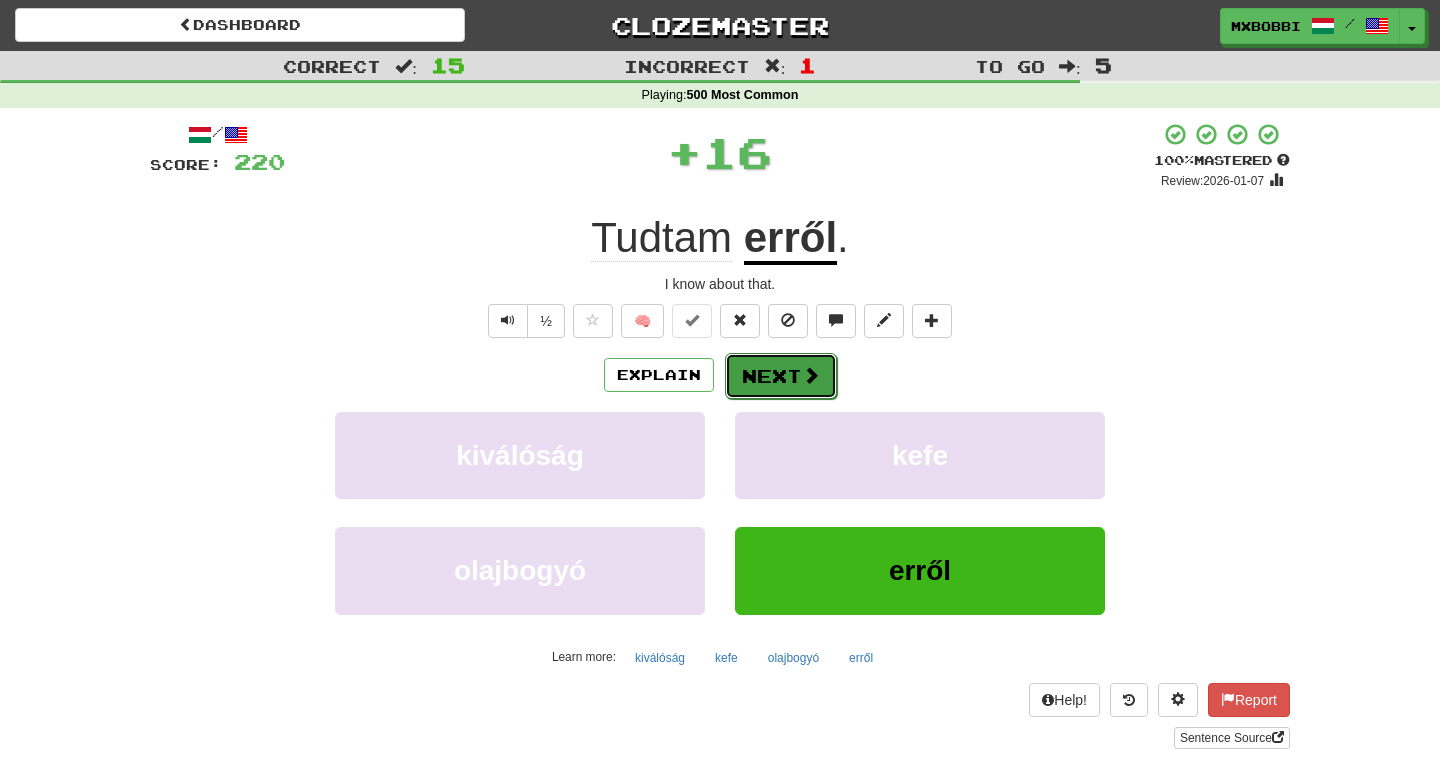 click on "Next" at bounding box center [781, 376] 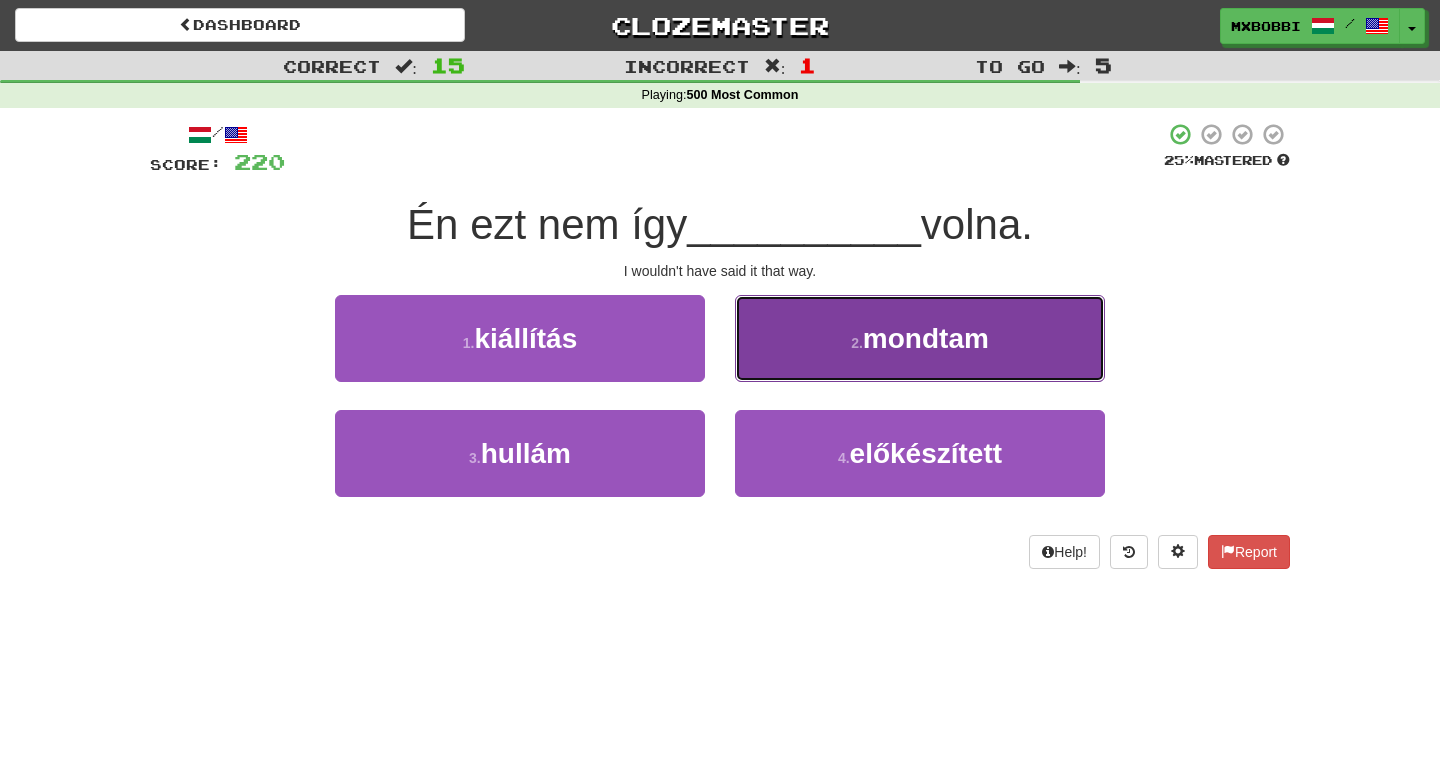 click on "2 .  mondtam" at bounding box center (920, 338) 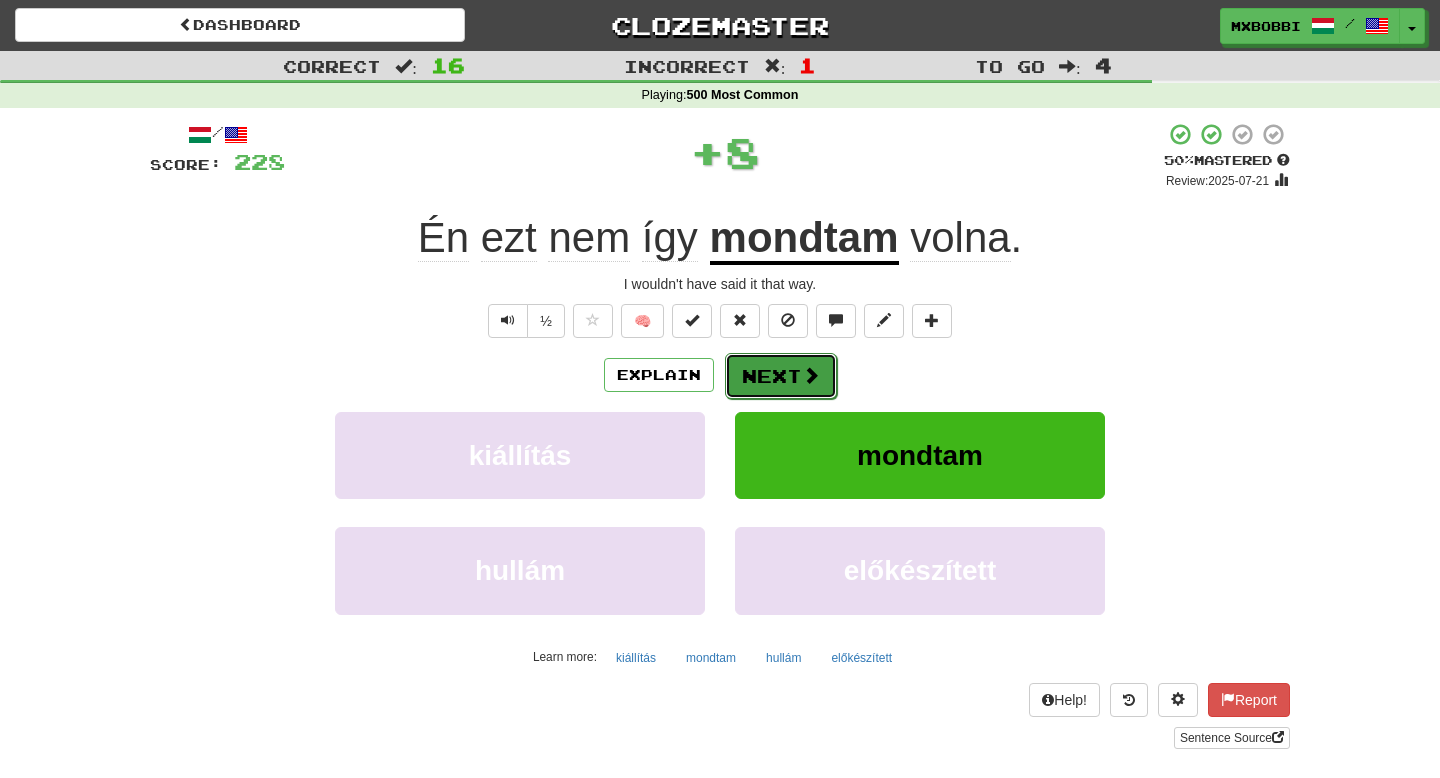 click on "Next" at bounding box center [781, 376] 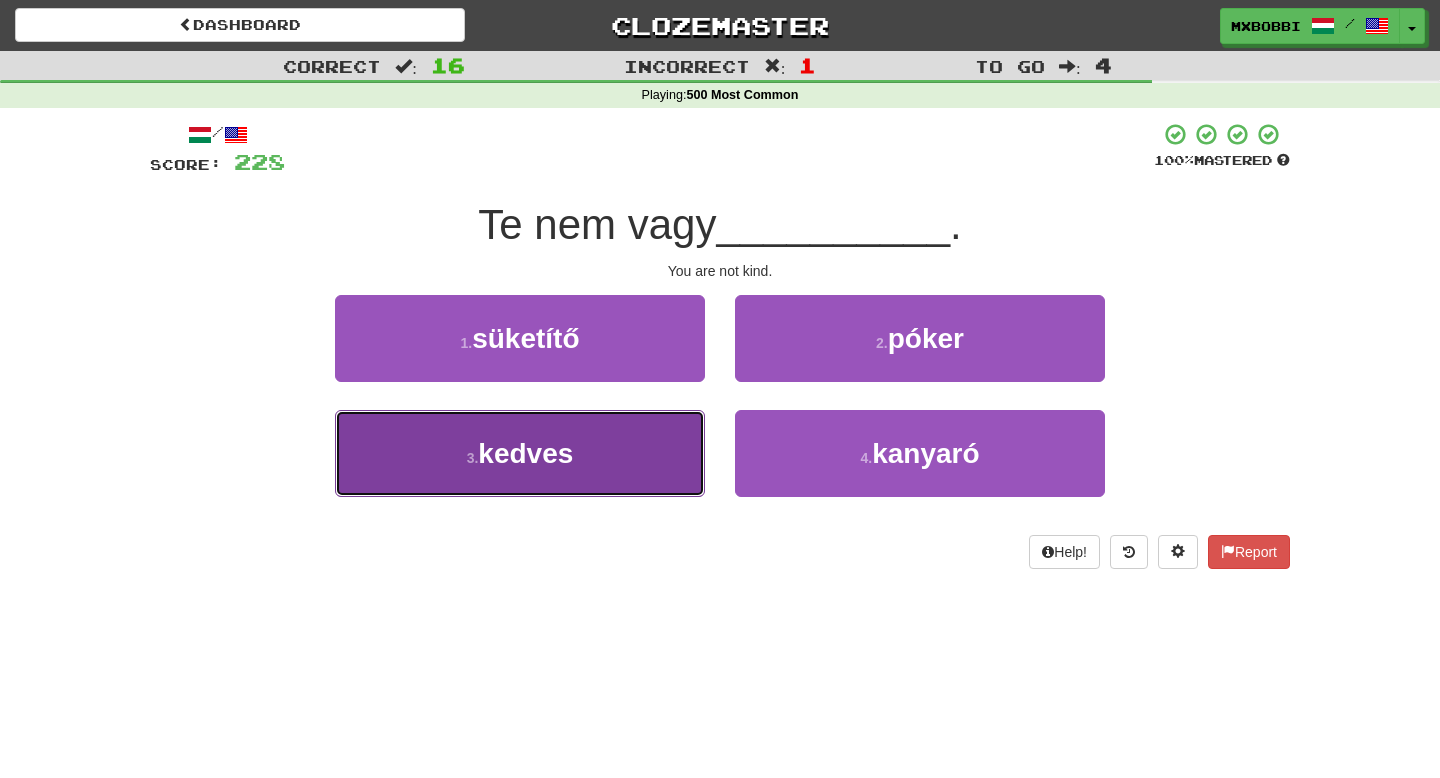 click on "3 .  kedves" at bounding box center (520, 453) 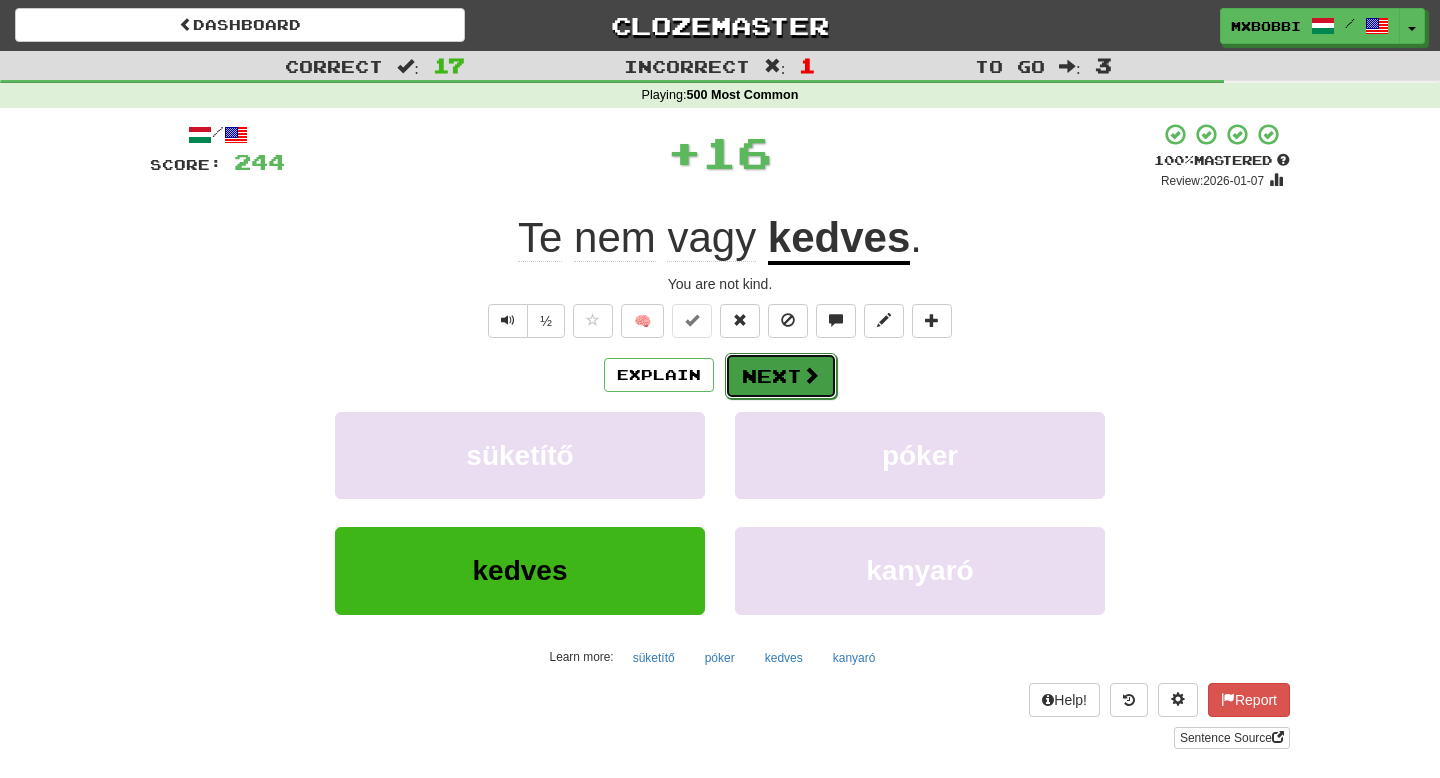 click at bounding box center (811, 375) 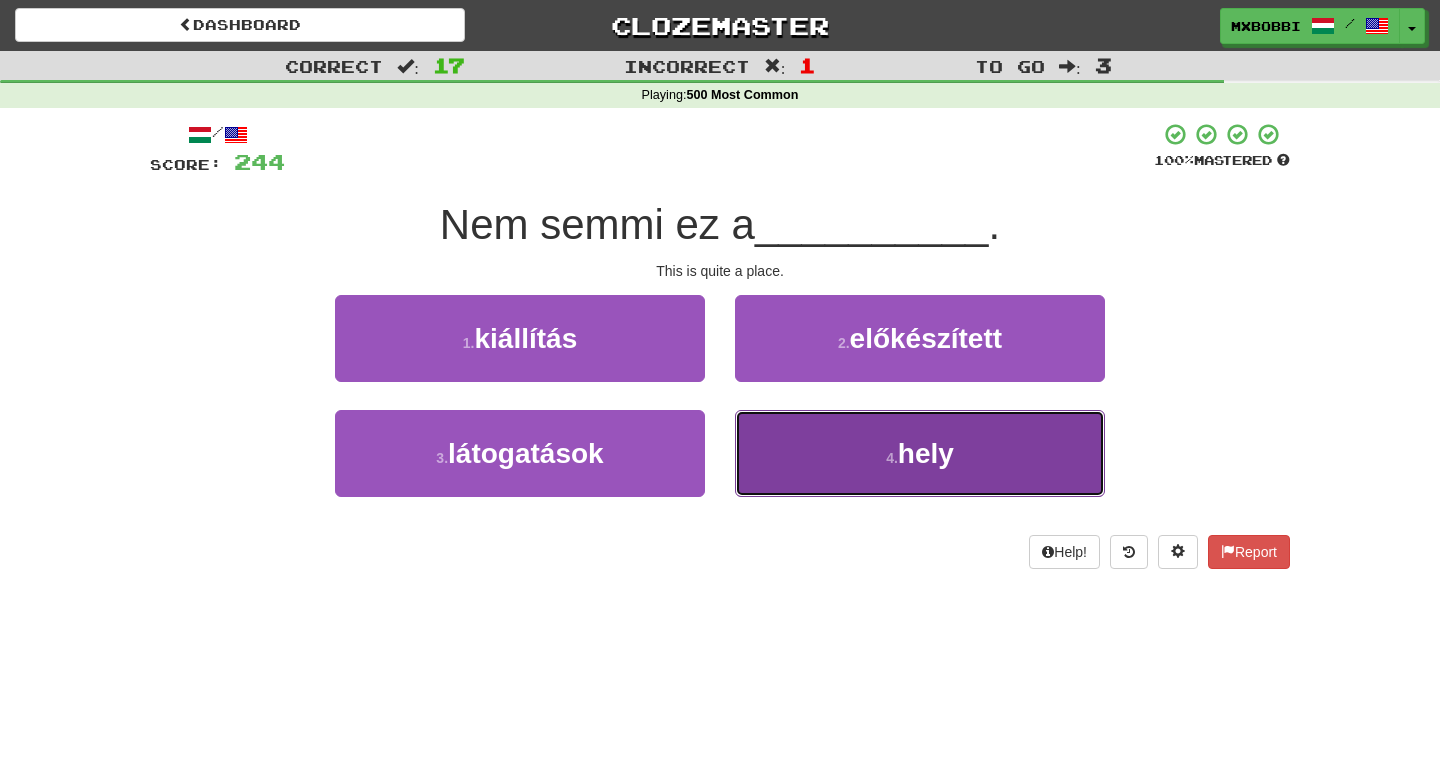 click on "4 .  hely" at bounding box center [920, 453] 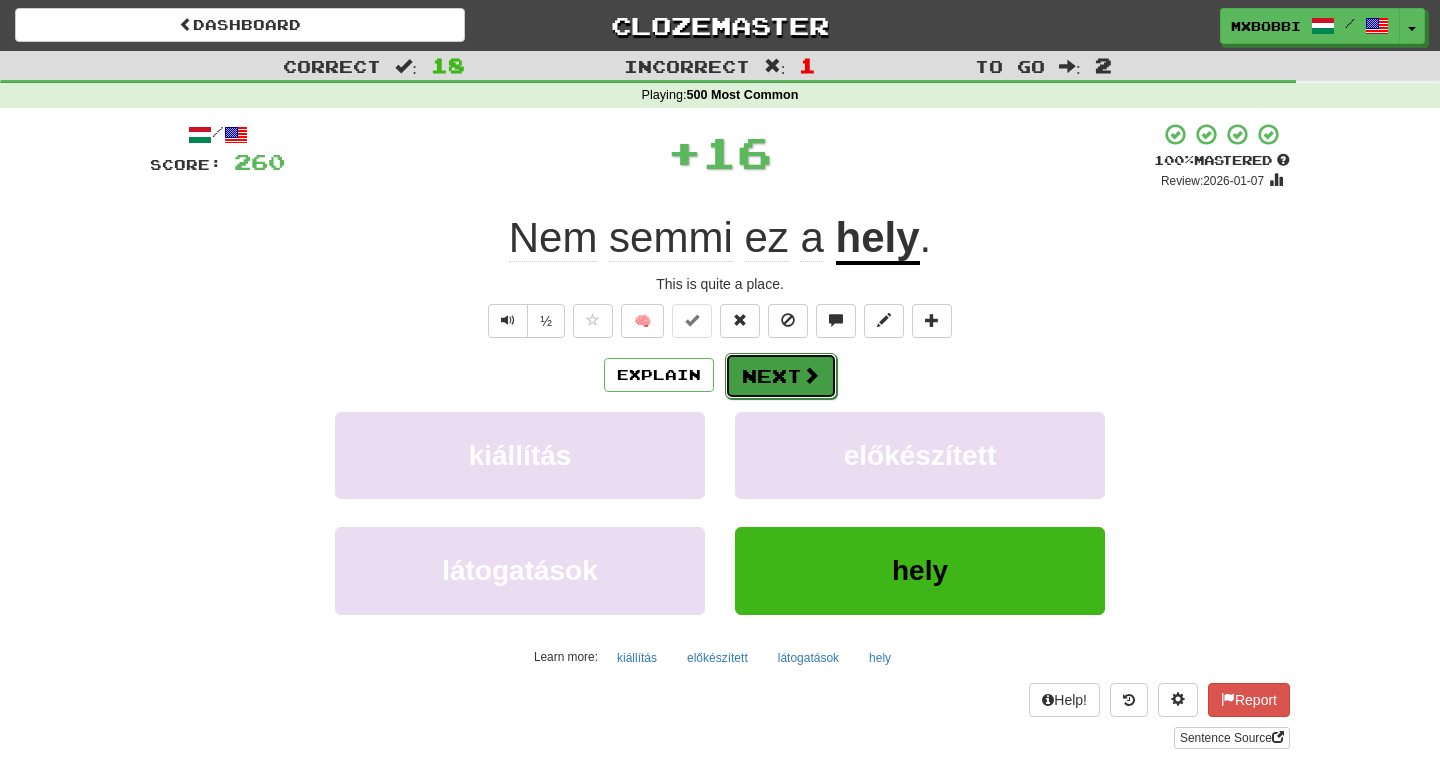 click on "Next" at bounding box center (781, 376) 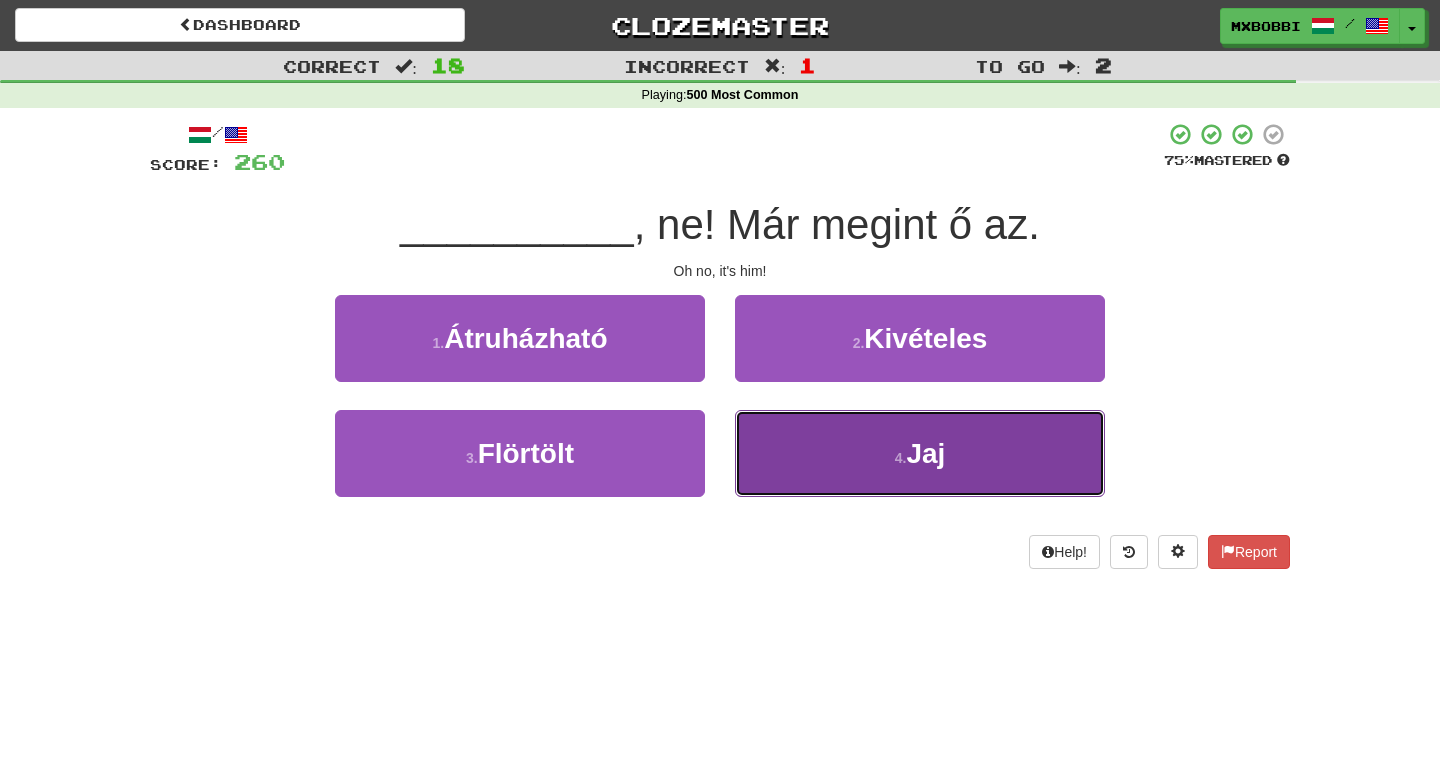 click on "4 .  Jaj" at bounding box center (920, 453) 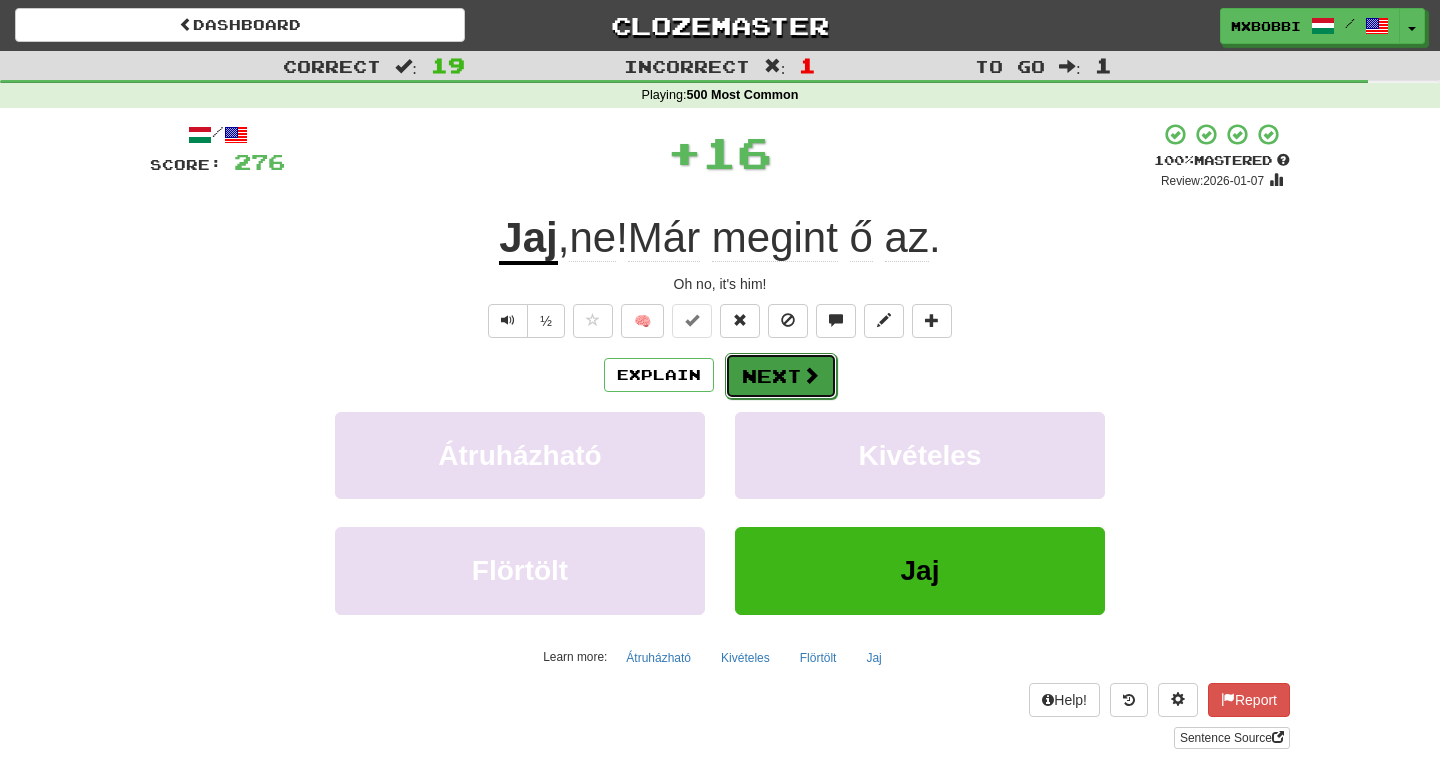 click on "Next" at bounding box center (781, 376) 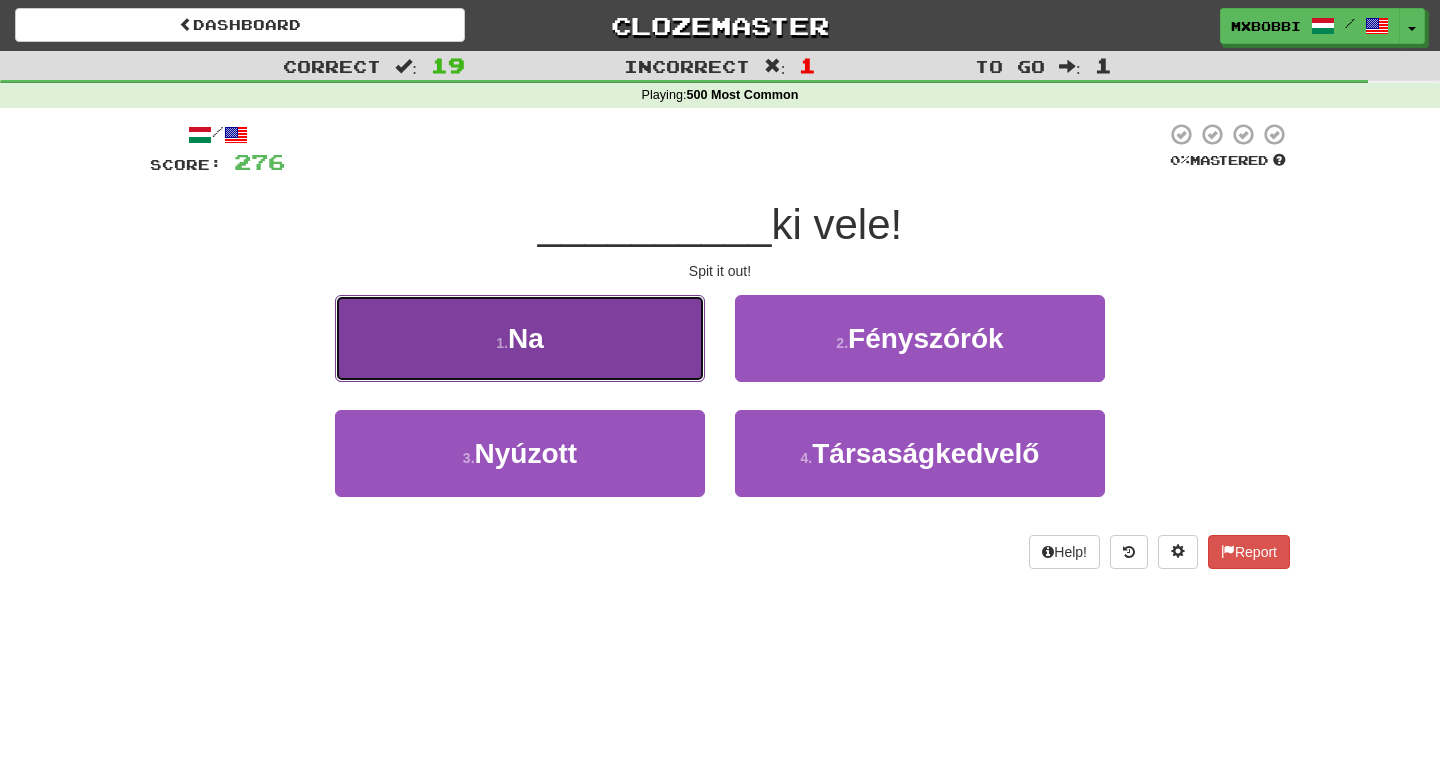 click on "1 .  Na" at bounding box center [520, 338] 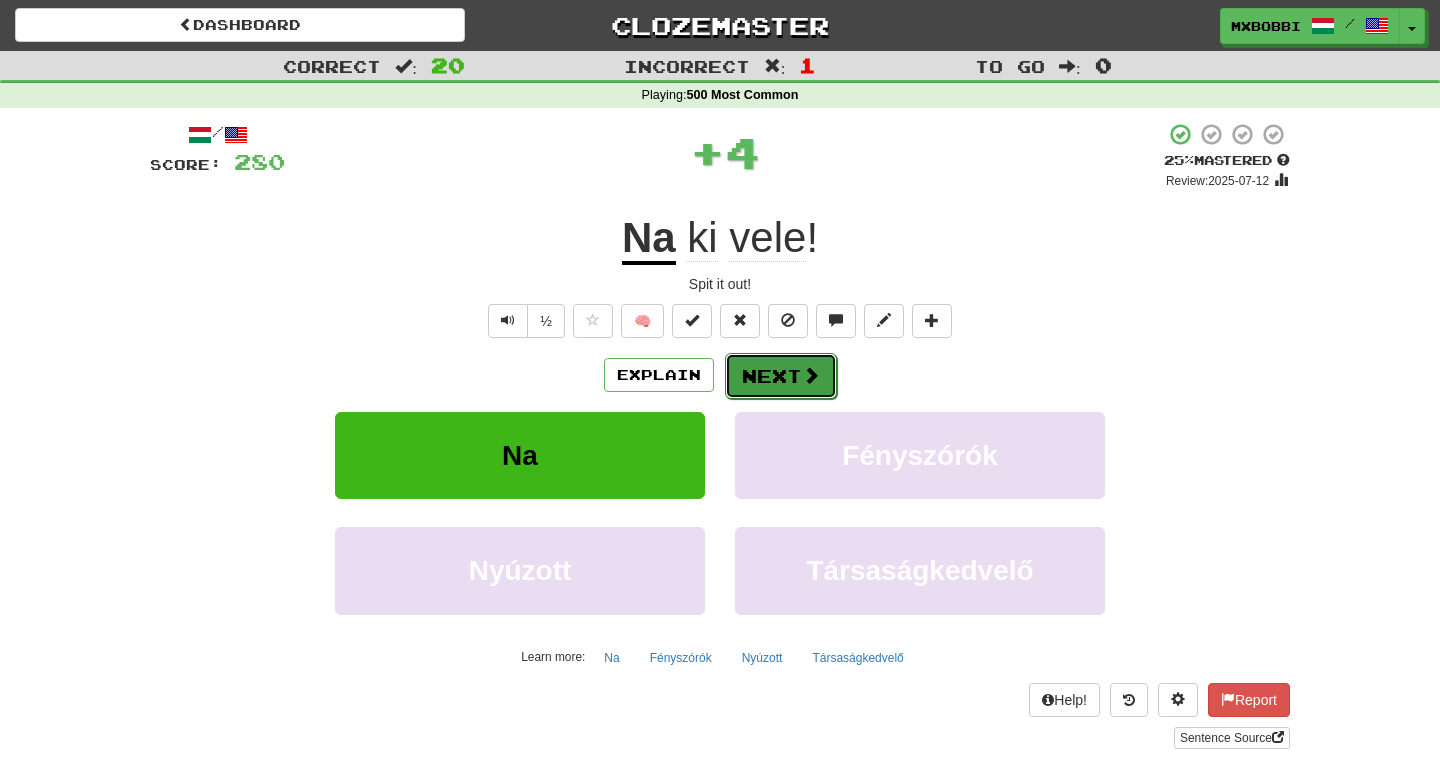 click on "Next" at bounding box center [781, 376] 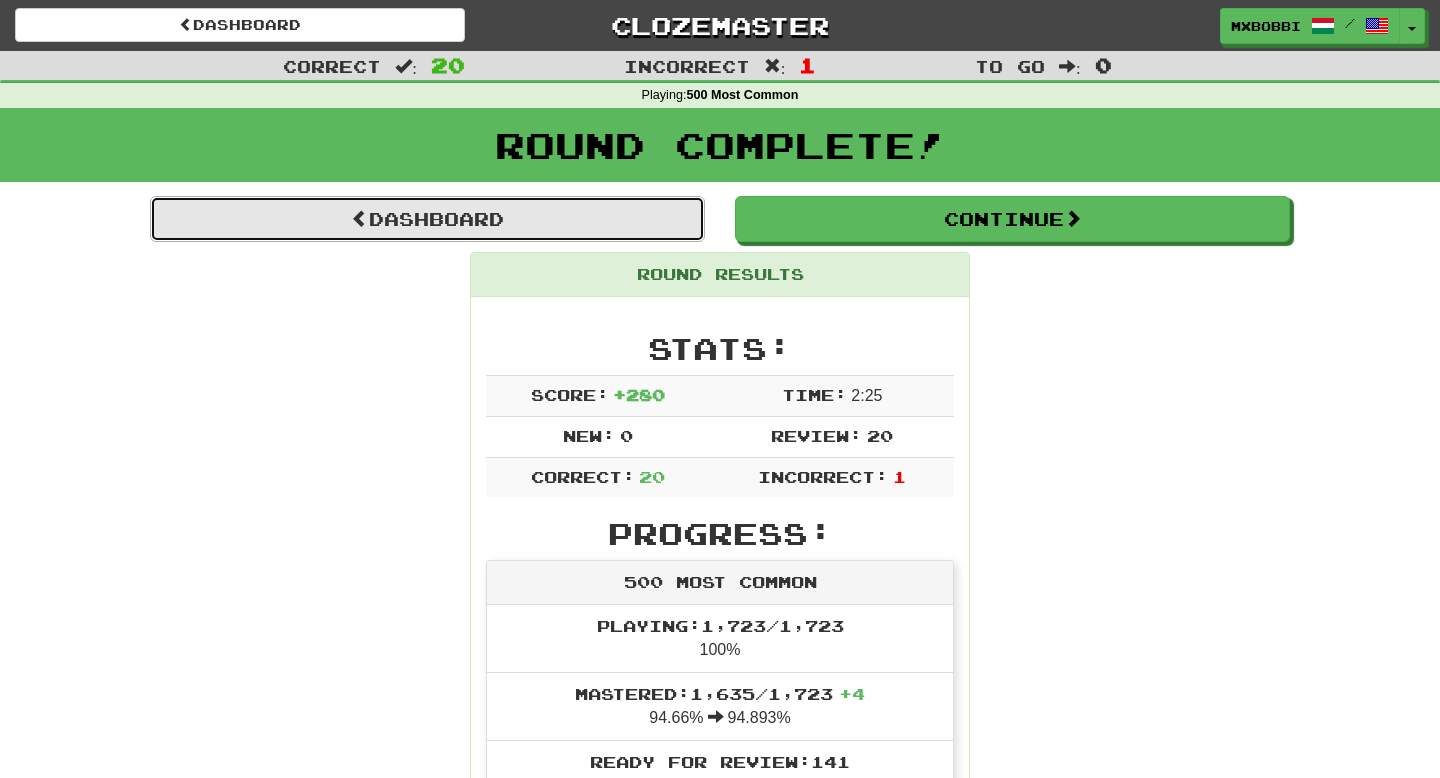 click on "Dashboard" at bounding box center (427, 219) 